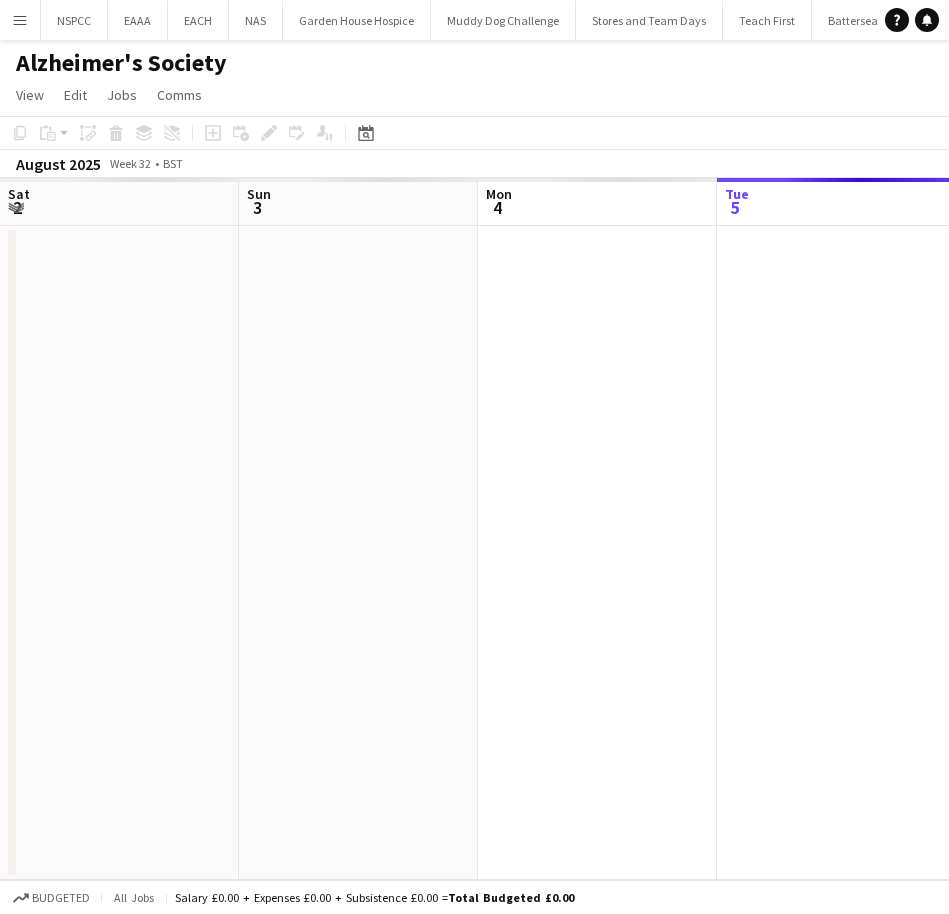 scroll, scrollTop: 0, scrollLeft: 0, axis: both 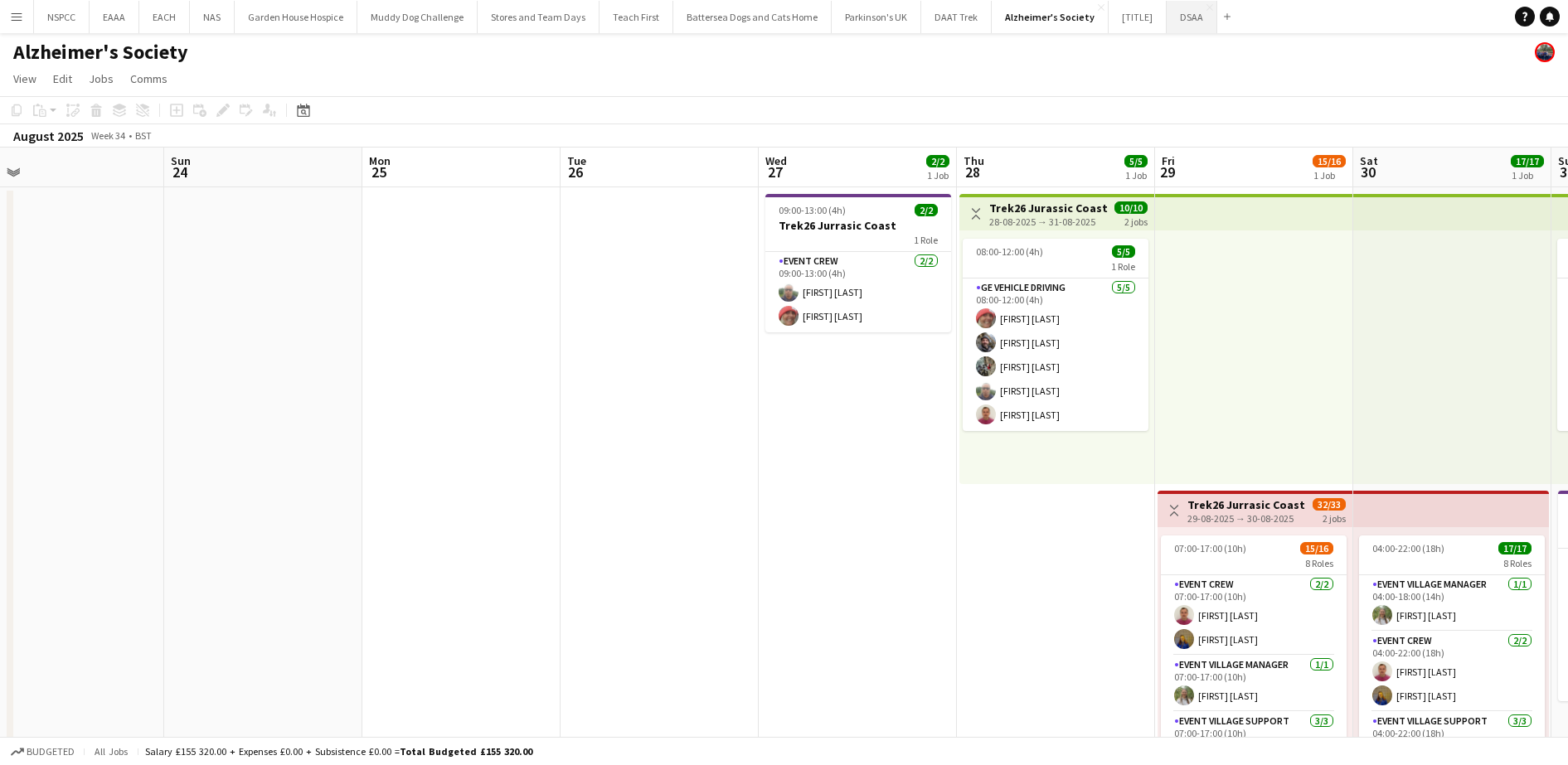 click on "DSAA
Close" at bounding box center [1192, 17] 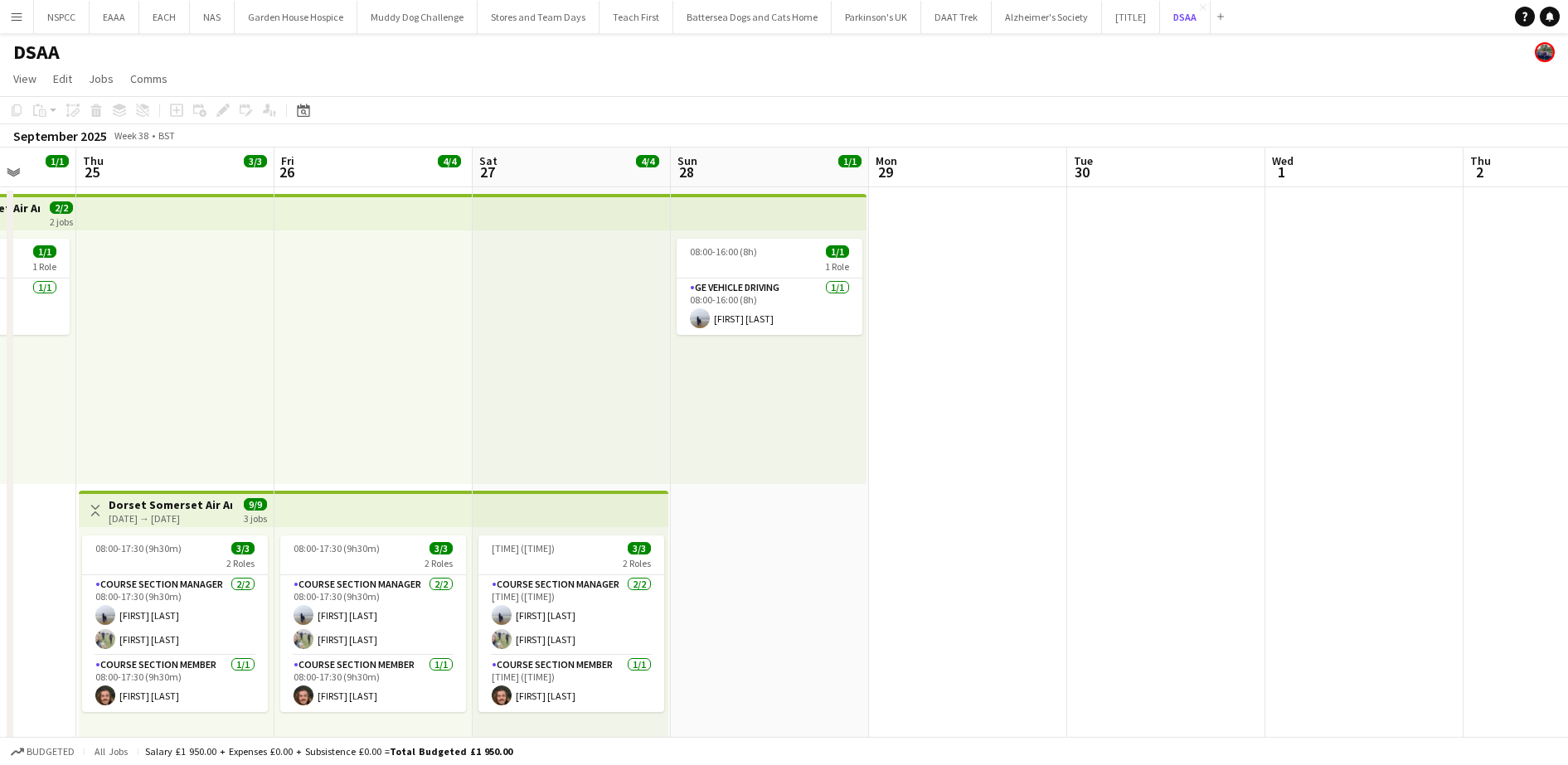 scroll, scrollTop: 0, scrollLeft: 518, axis: horizontal 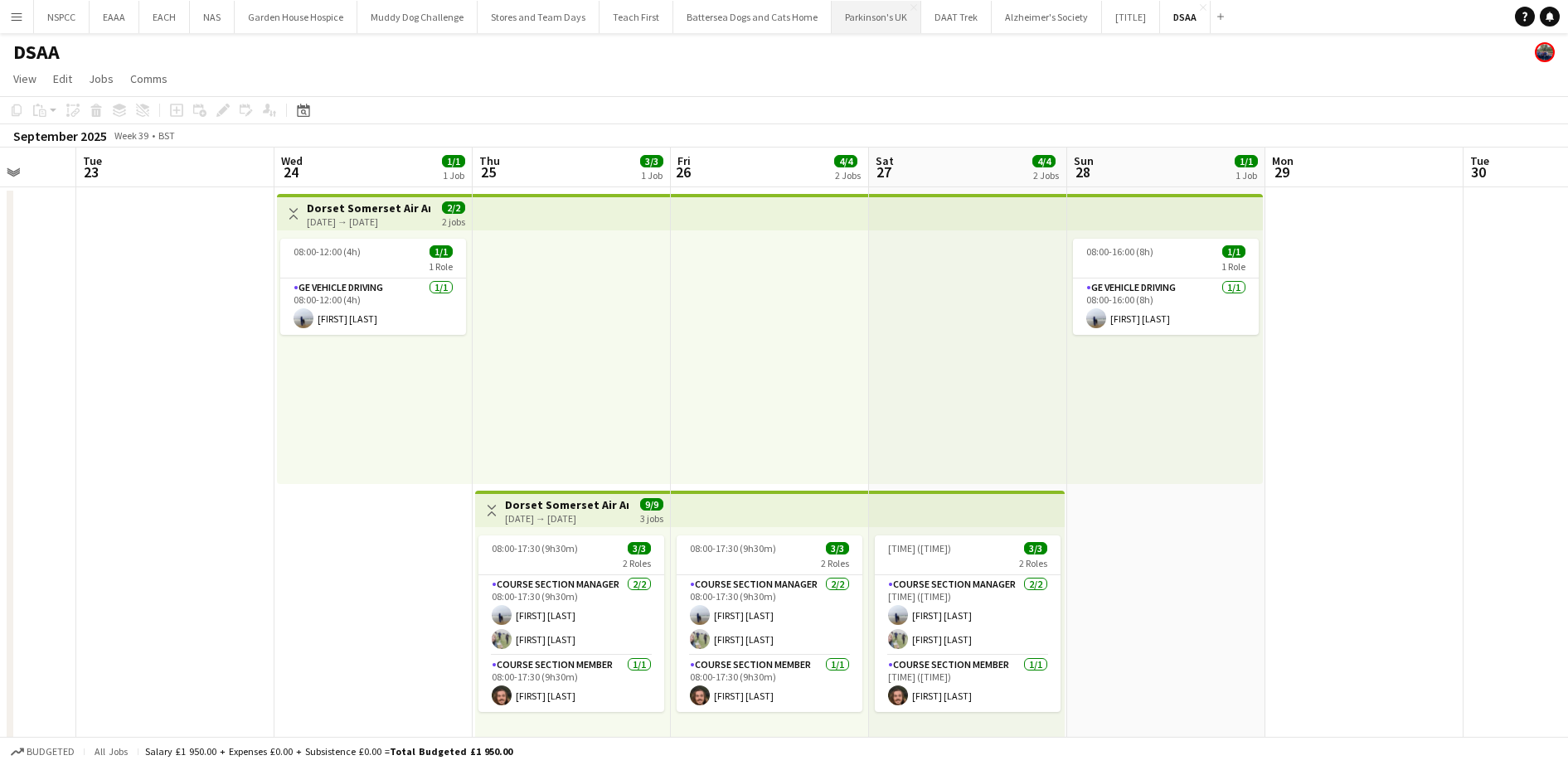 click on "Parkinson's UK
Close" at bounding box center (876, 17) 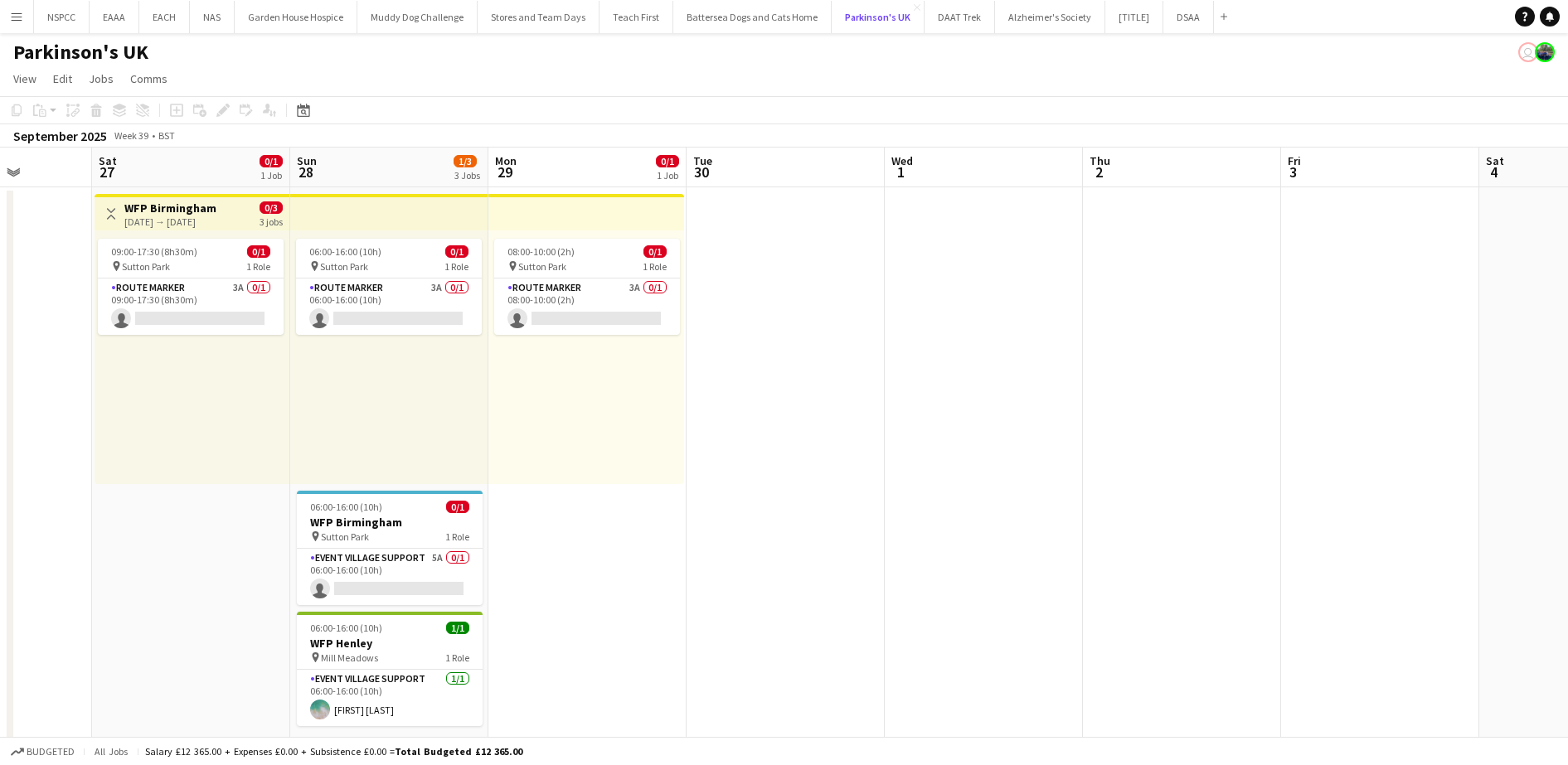 scroll, scrollTop: 0, scrollLeft: 415, axis: horizontal 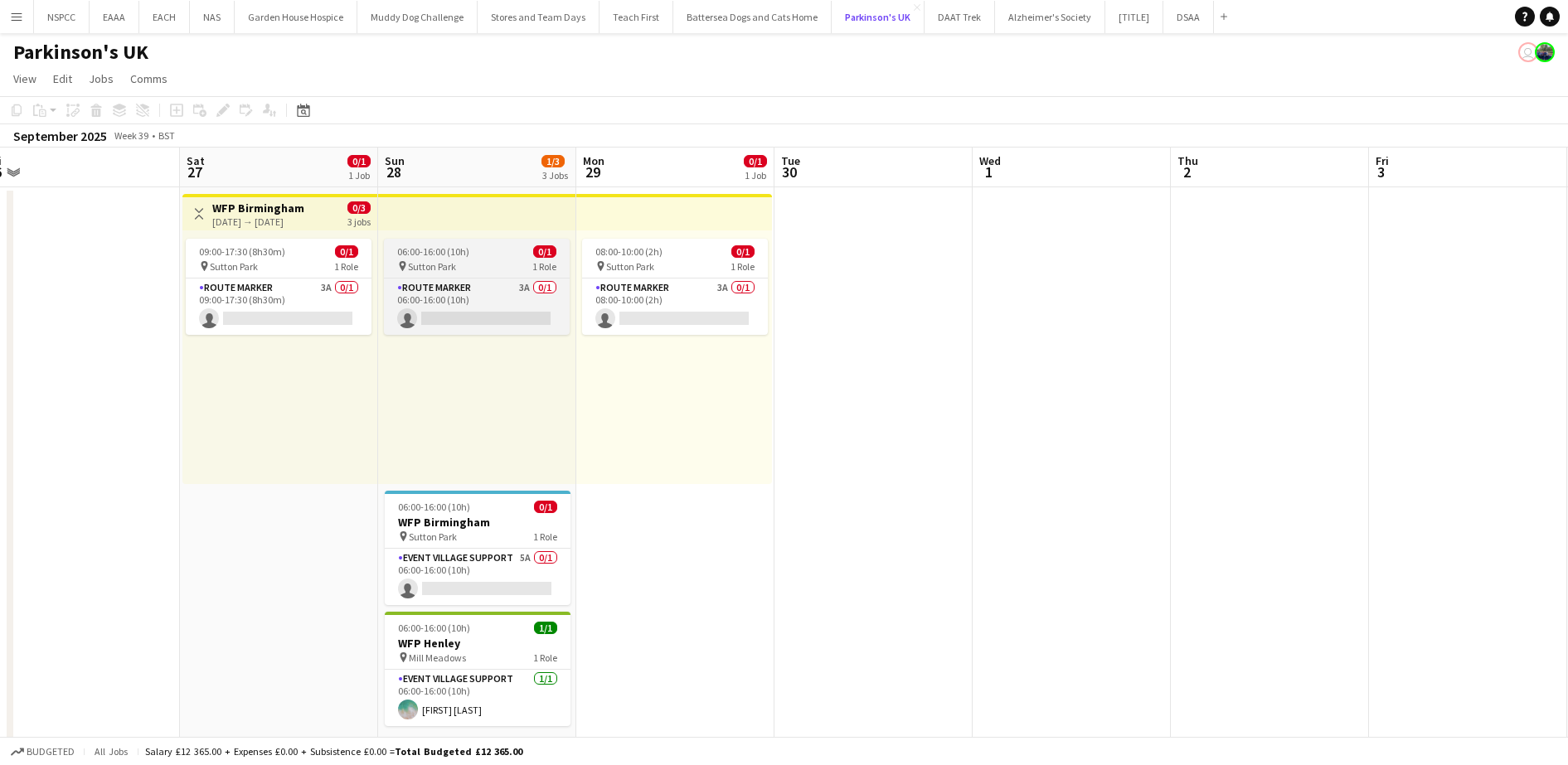 type 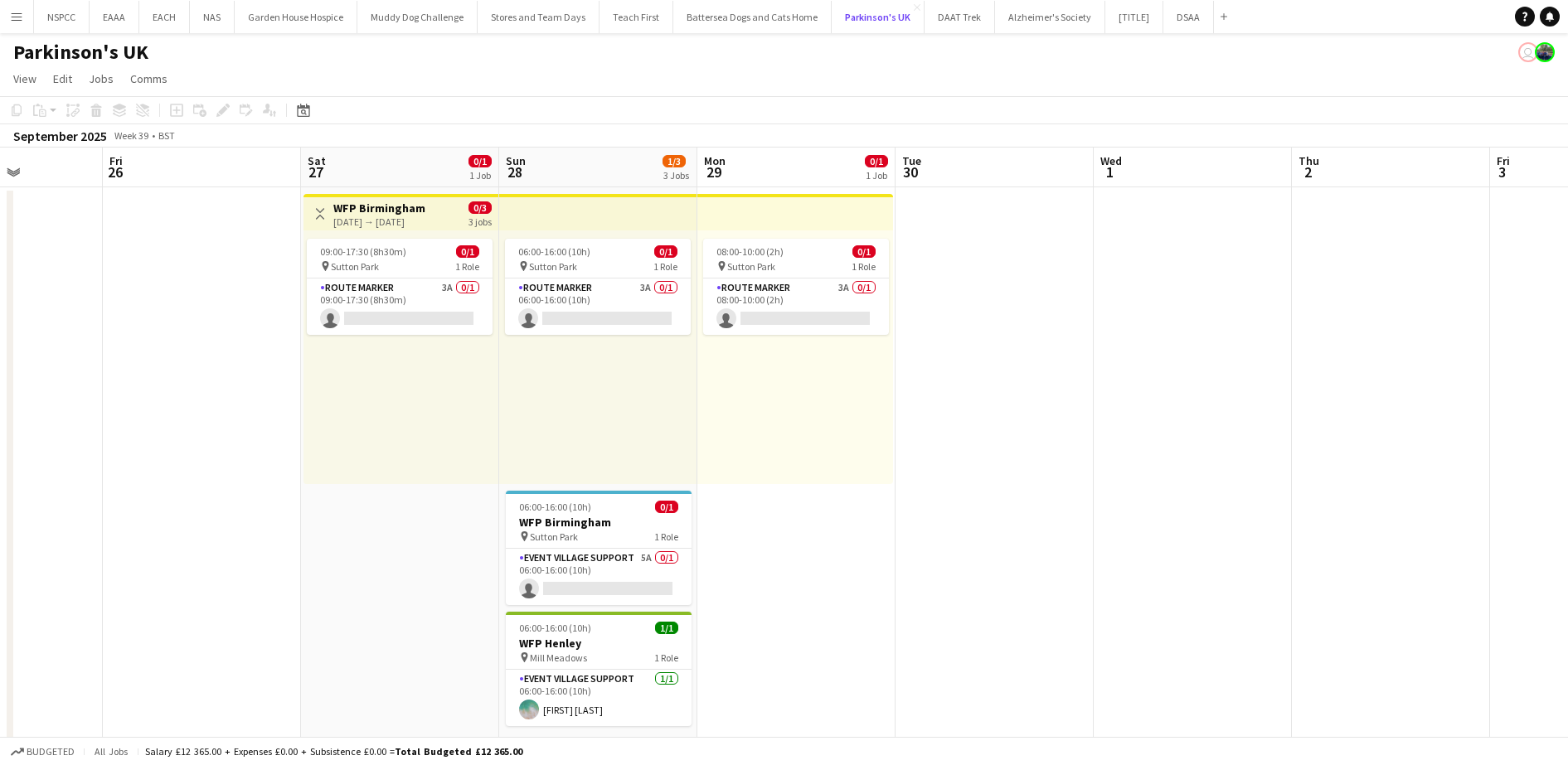 scroll, scrollTop: 0, scrollLeft: 493, axis: horizontal 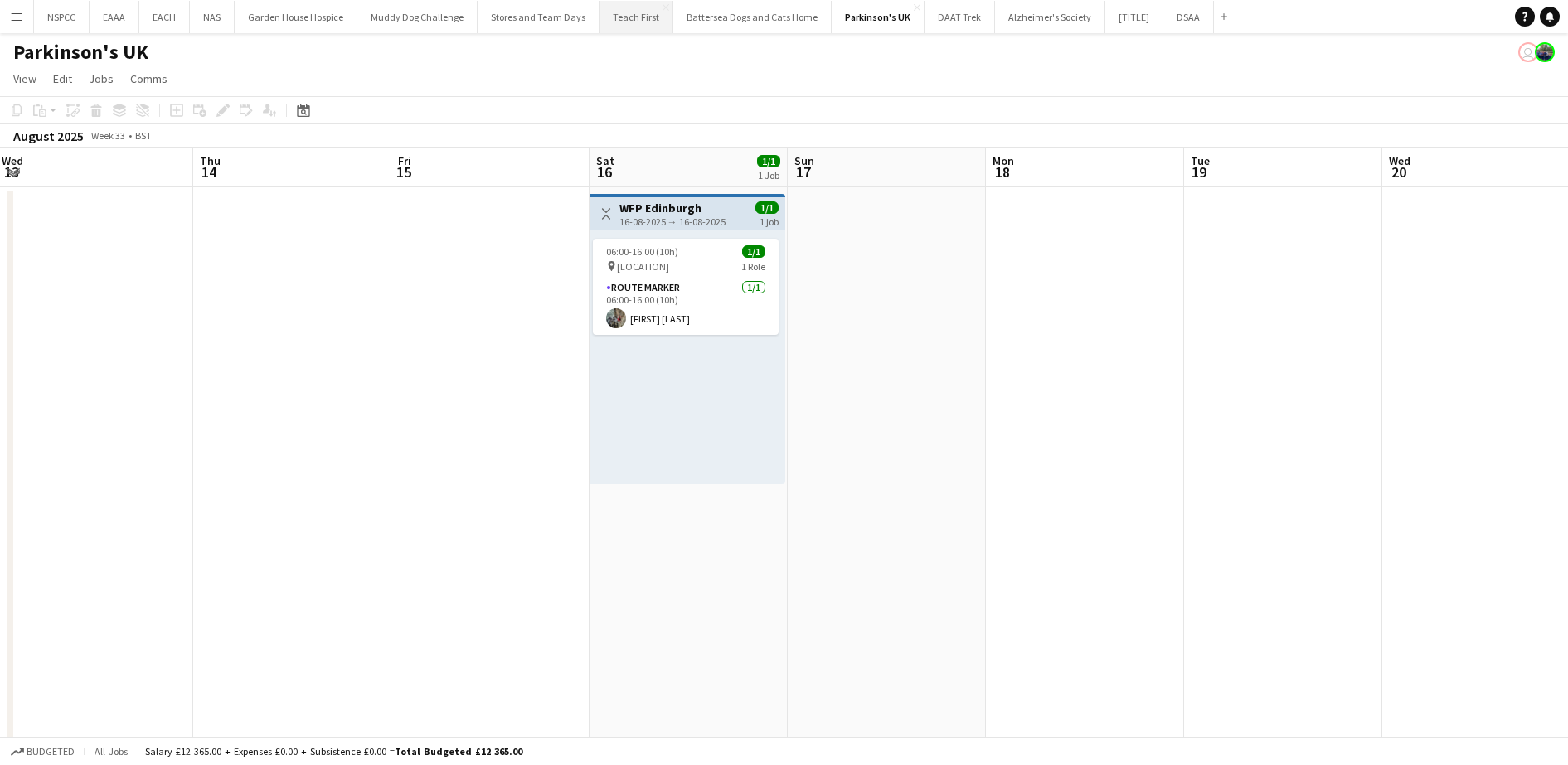 click on "Teach First
Close" at bounding box center [636, 17] 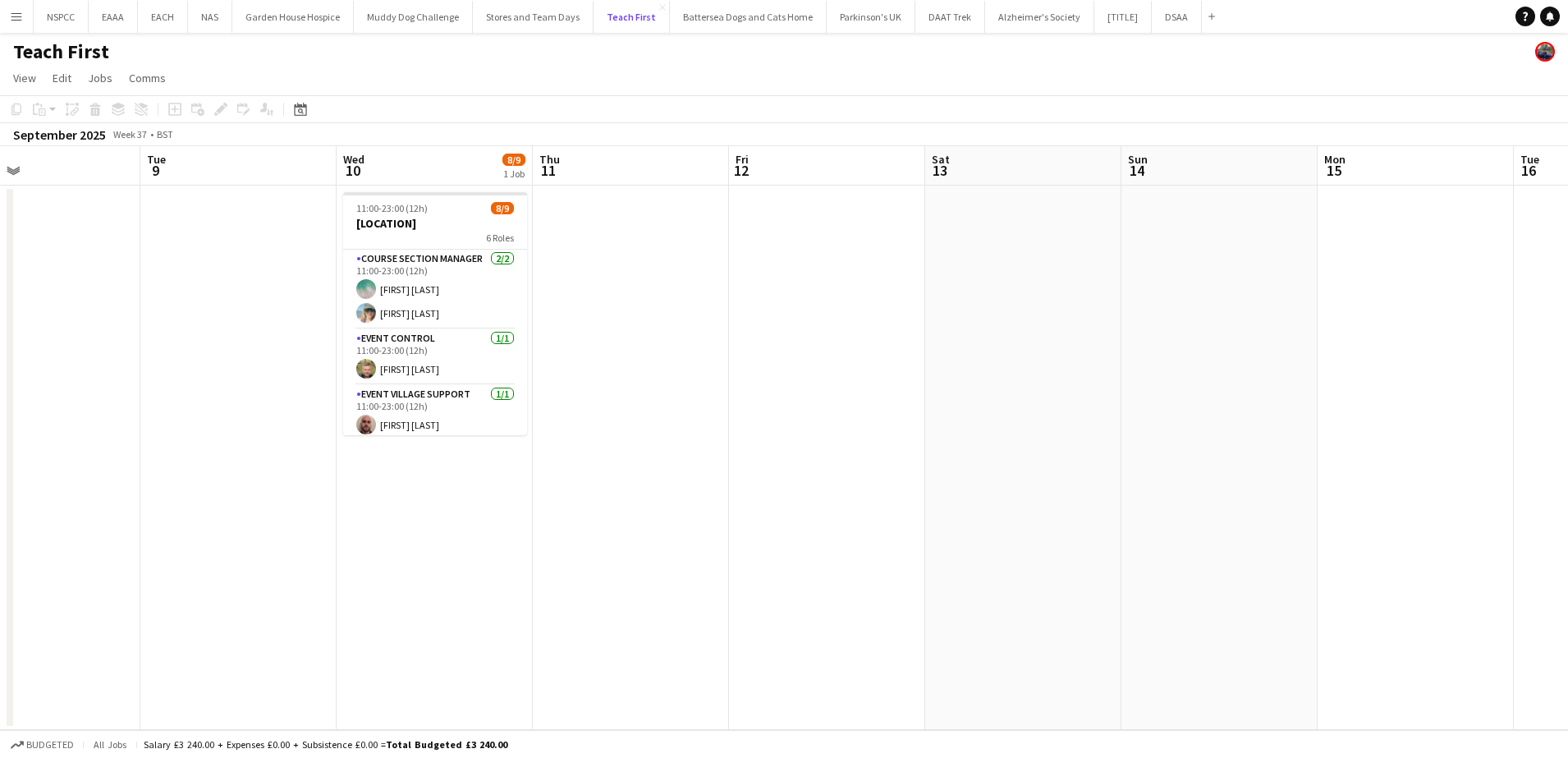 scroll, scrollTop: 0, scrollLeft: 449, axis: horizontal 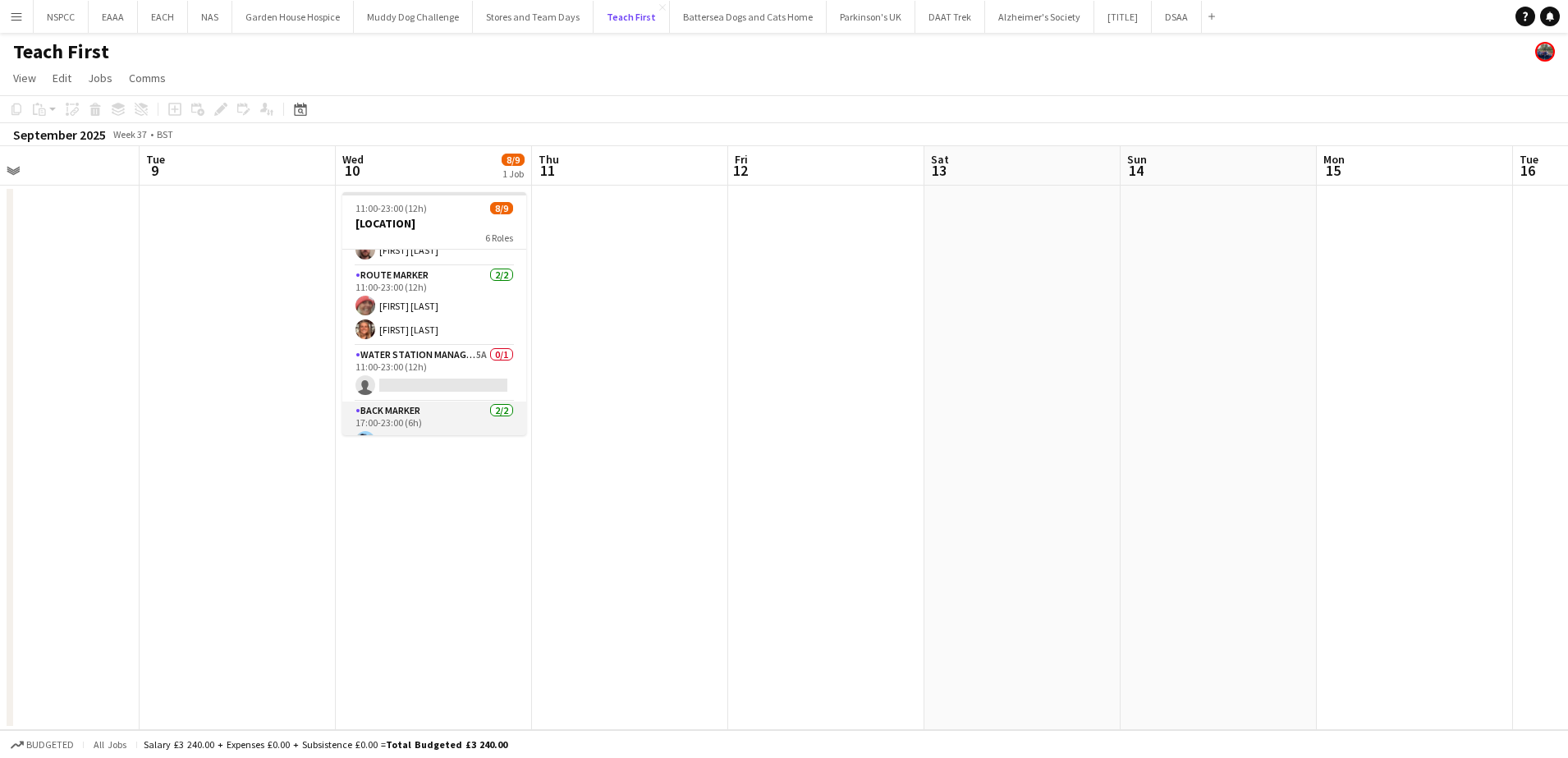 type 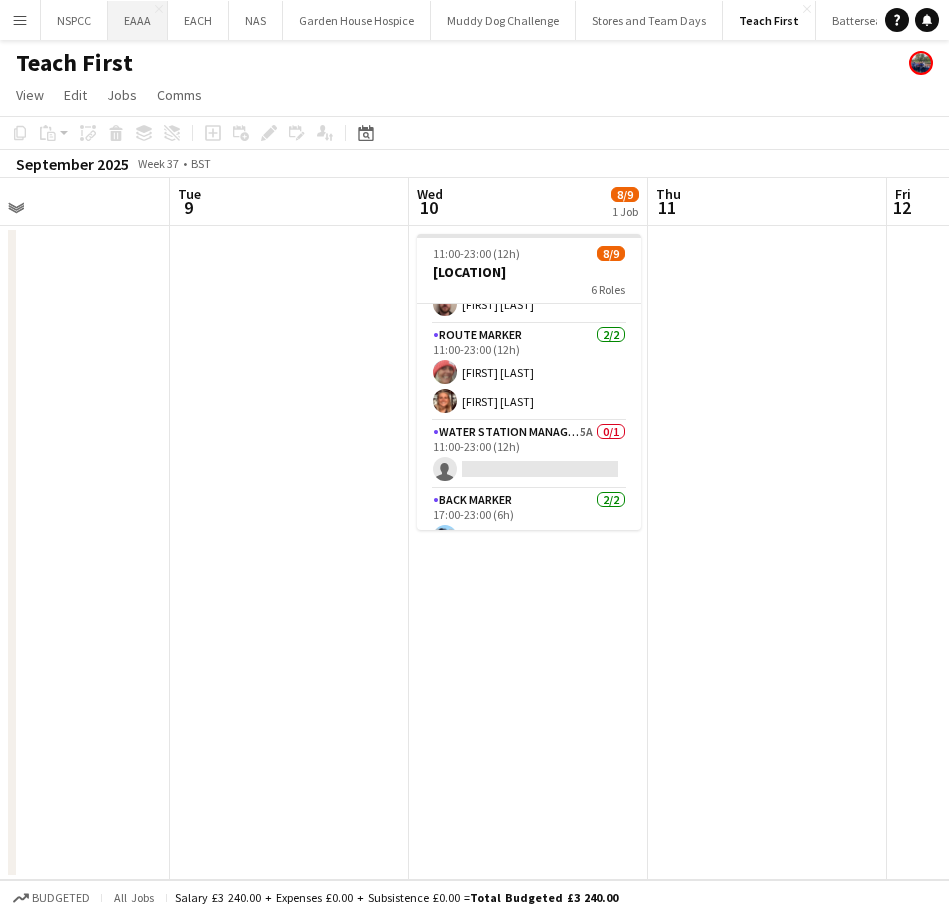 click on "EAAA
Close" at bounding box center [138, 20] 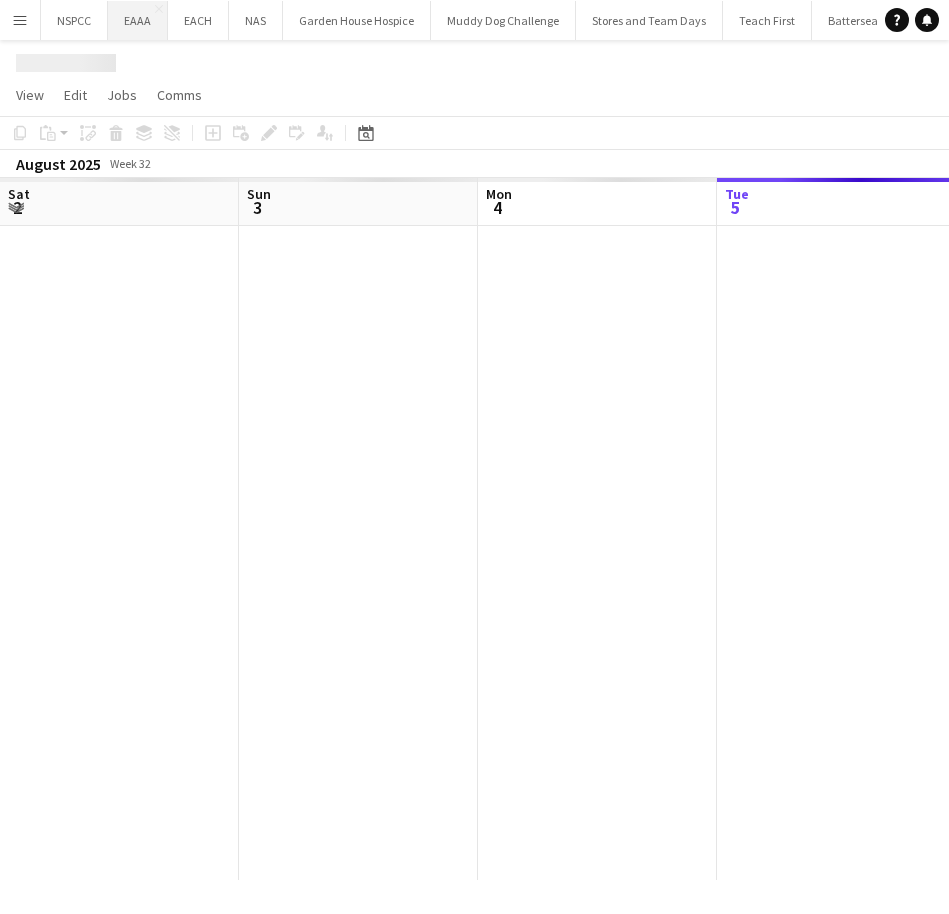scroll, scrollTop: 0, scrollLeft: 478, axis: horizontal 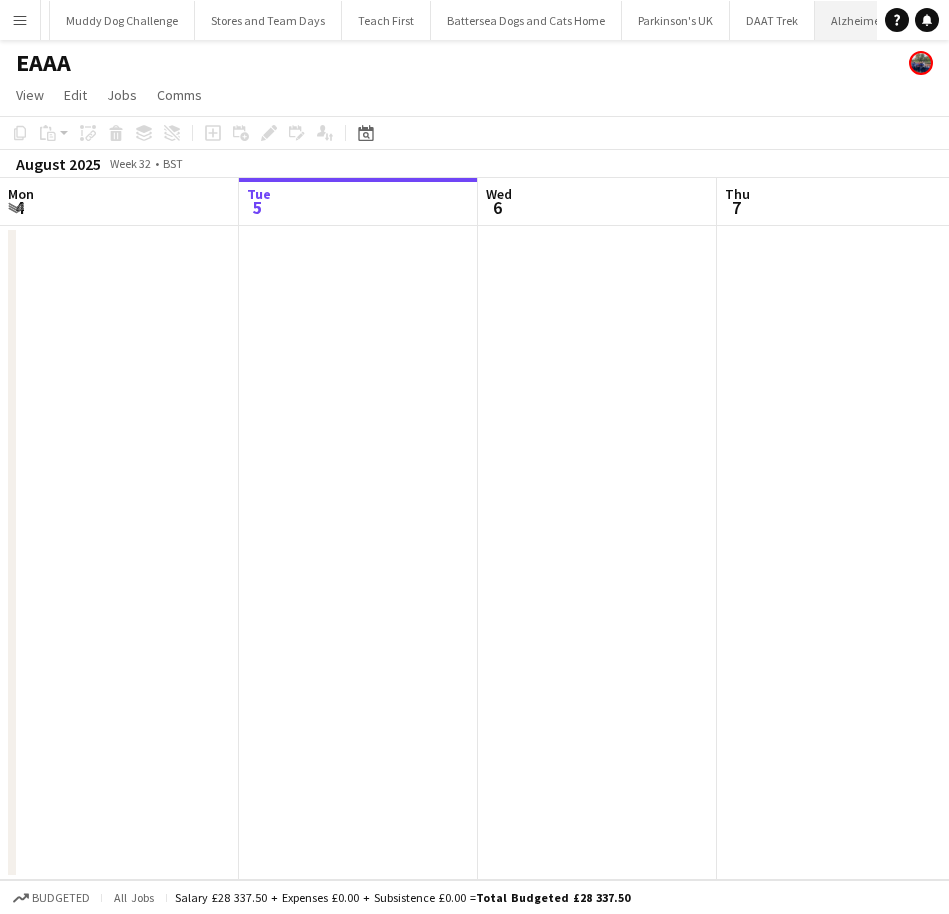 click on "Alzheimer's Society
Close" at bounding box center (881, 20) 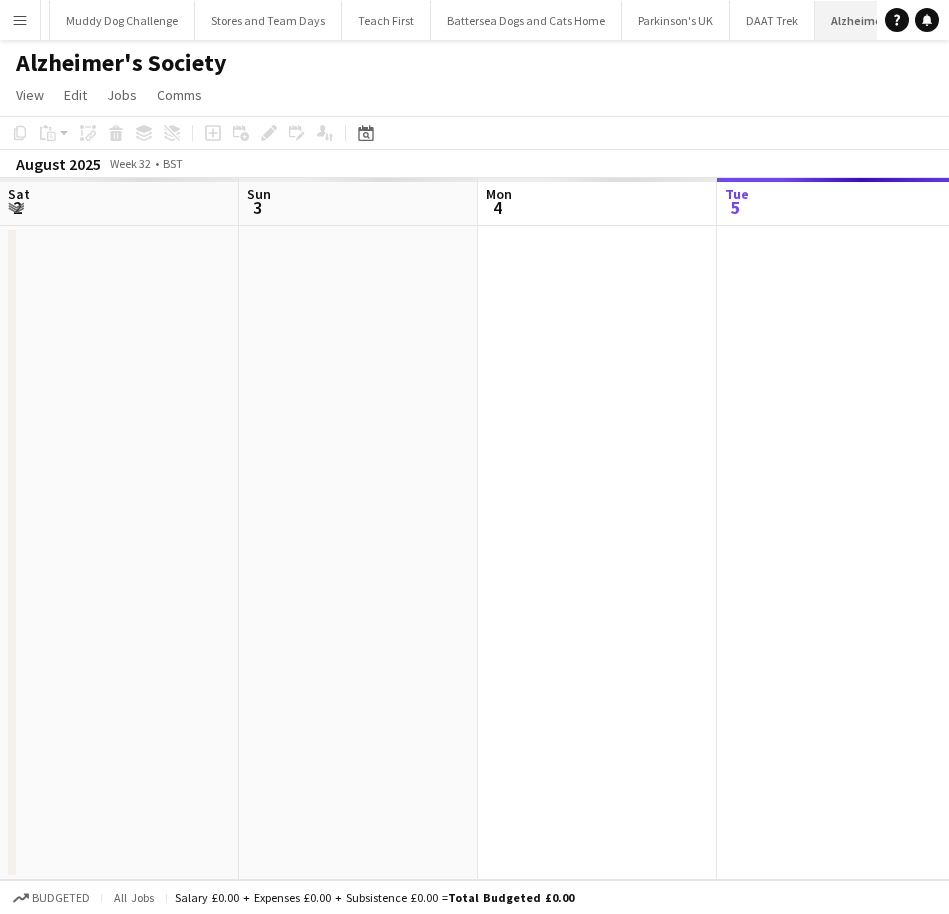 scroll, scrollTop: 0, scrollLeft: 478, axis: horizontal 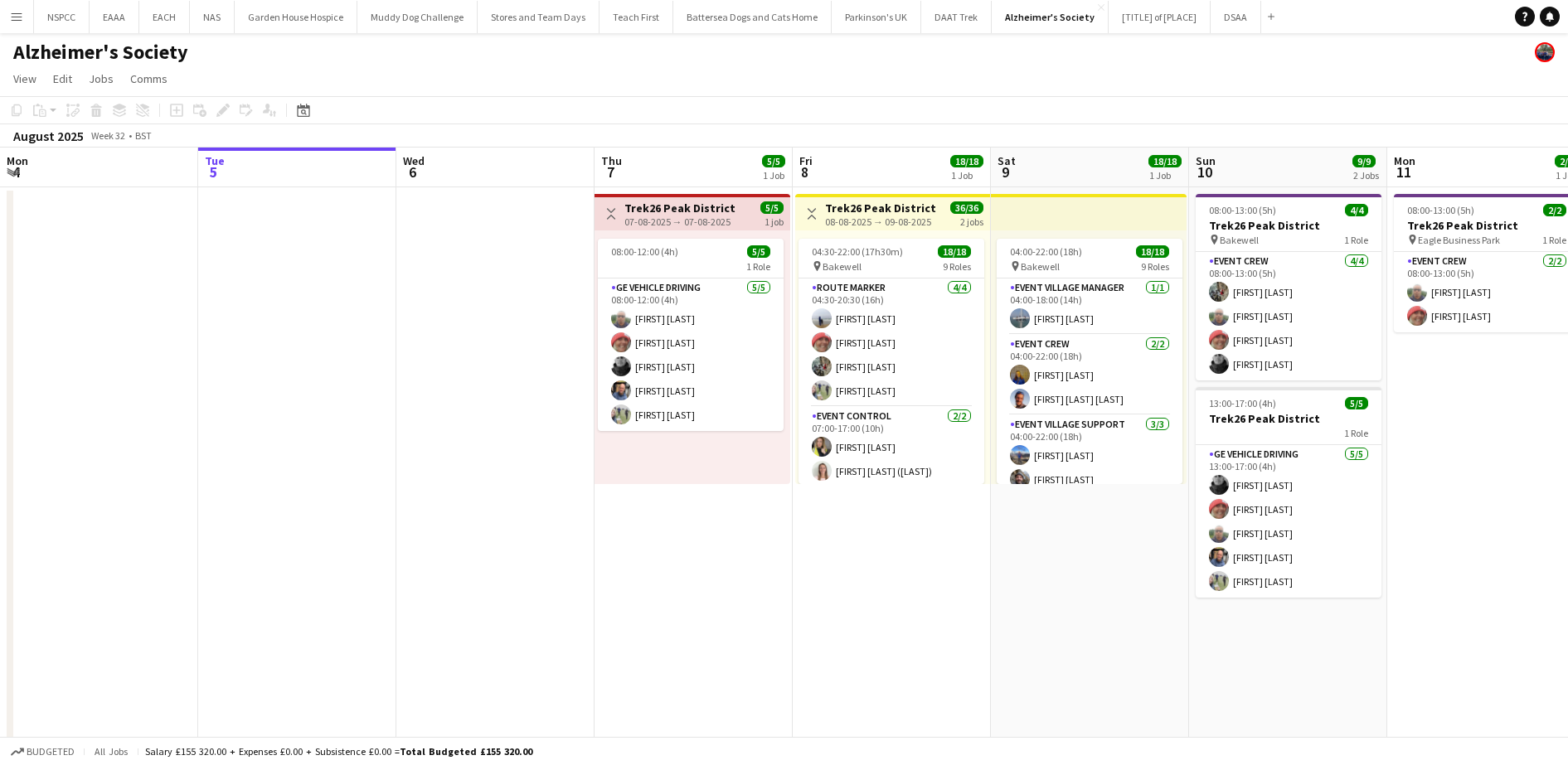 click at bounding box center [297, 487] 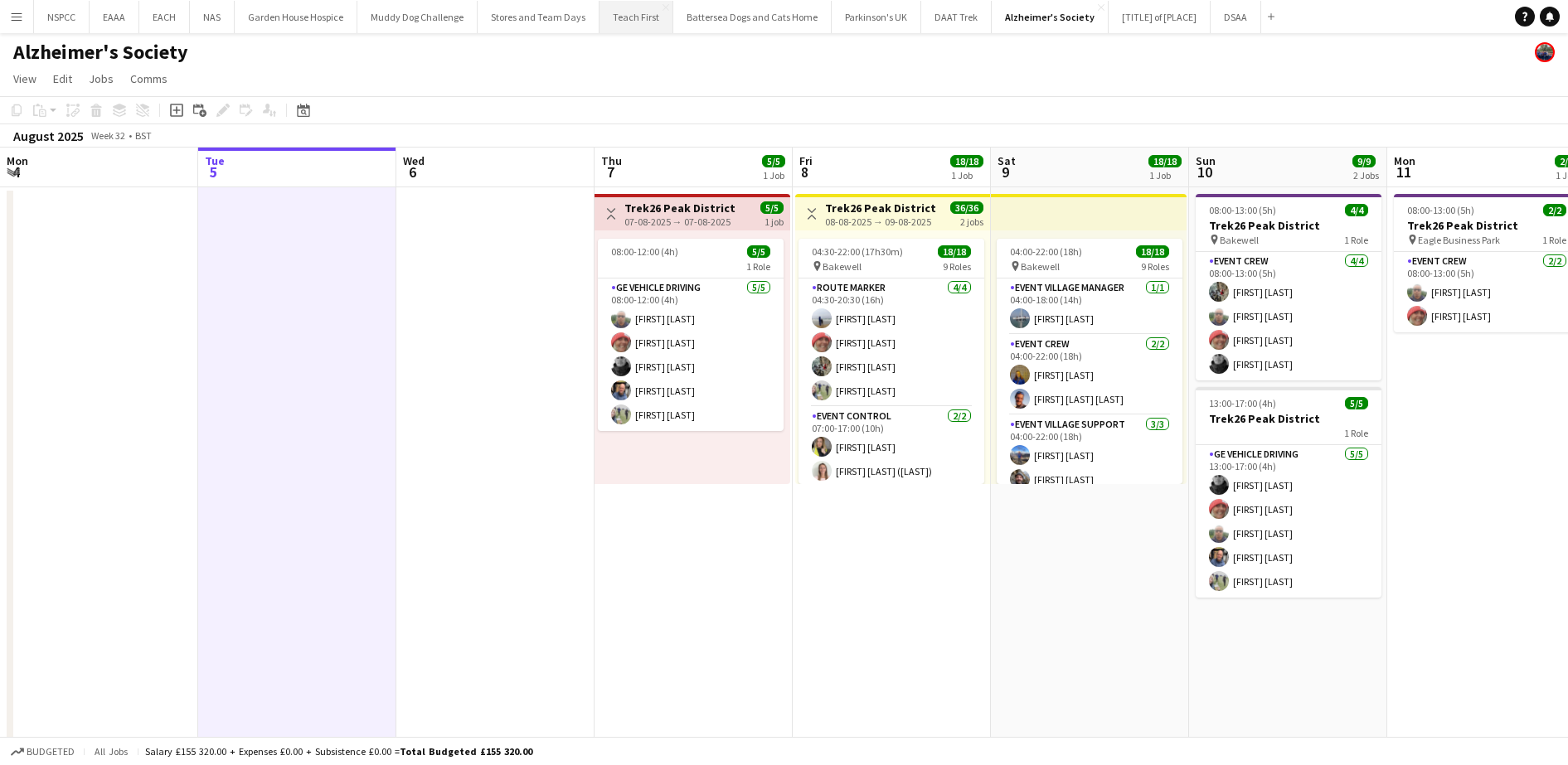 click on "Teach First
Close" at bounding box center (636, 17) 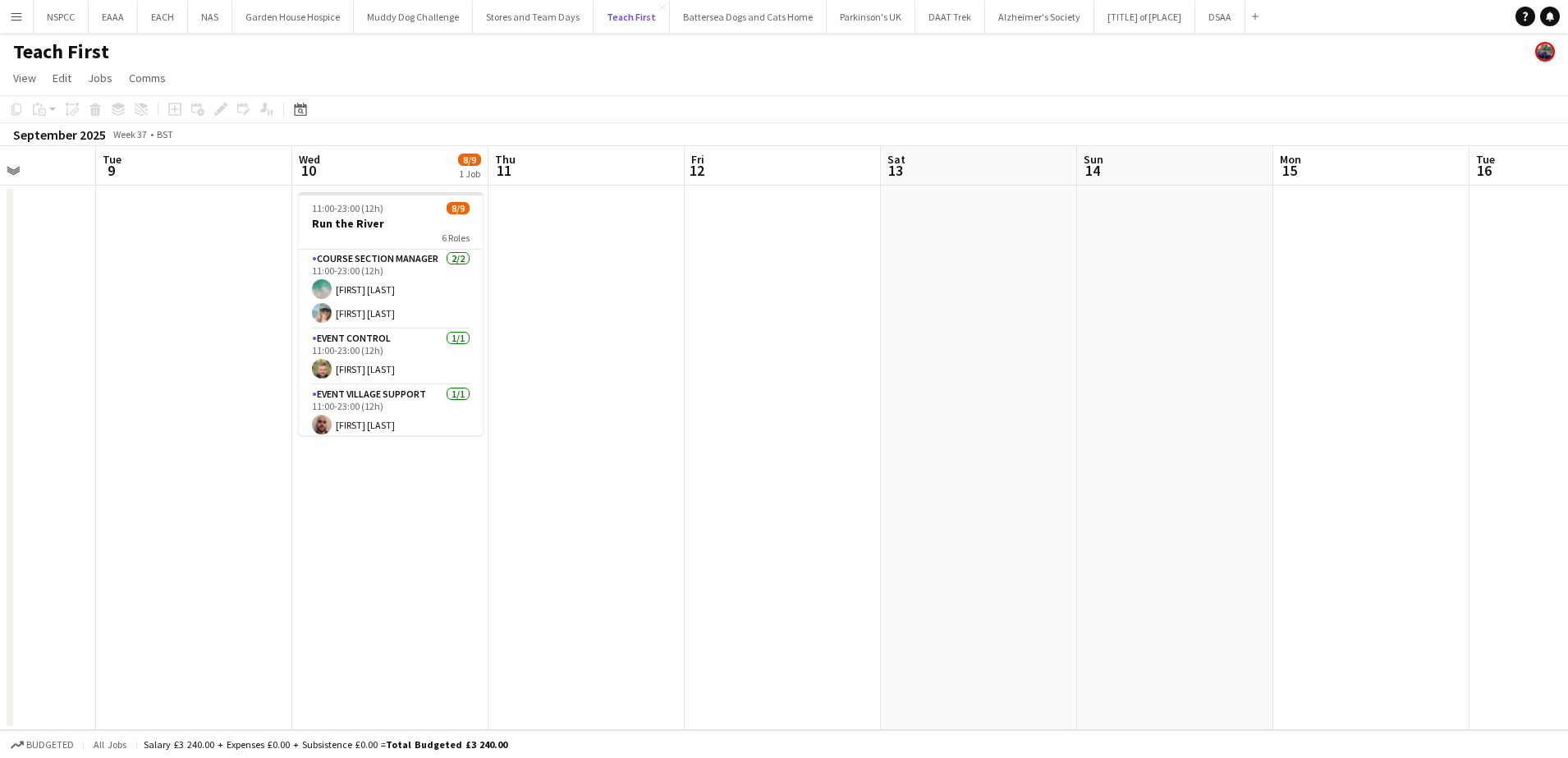 scroll, scrollTop: 0, scrollLeft: 493, axis: horizontal 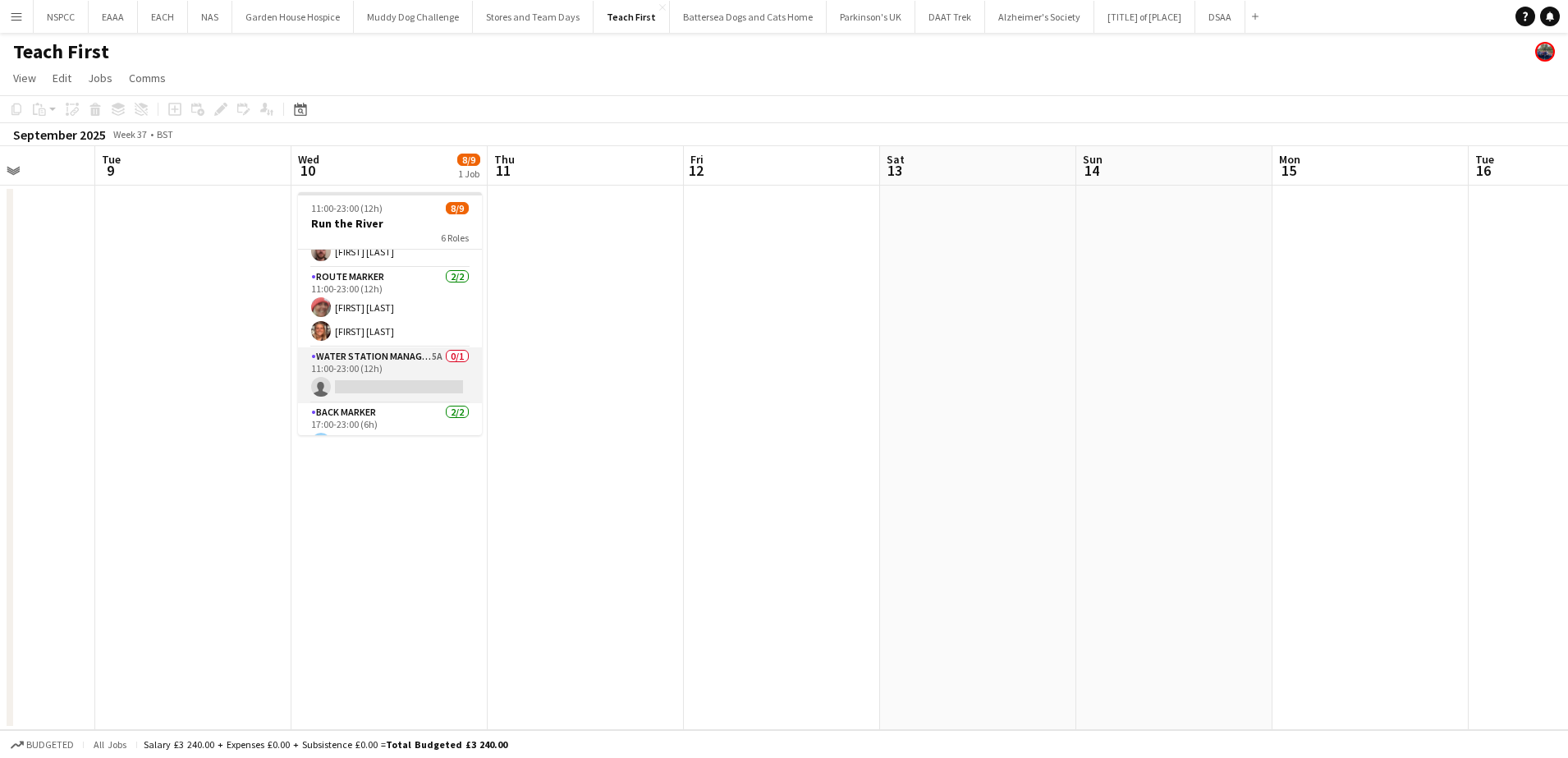 click on "Water Station Manager   5A   0/1   11:00-23:00 (12h)
single-neutral-actions" at bounding box center (390, 375) 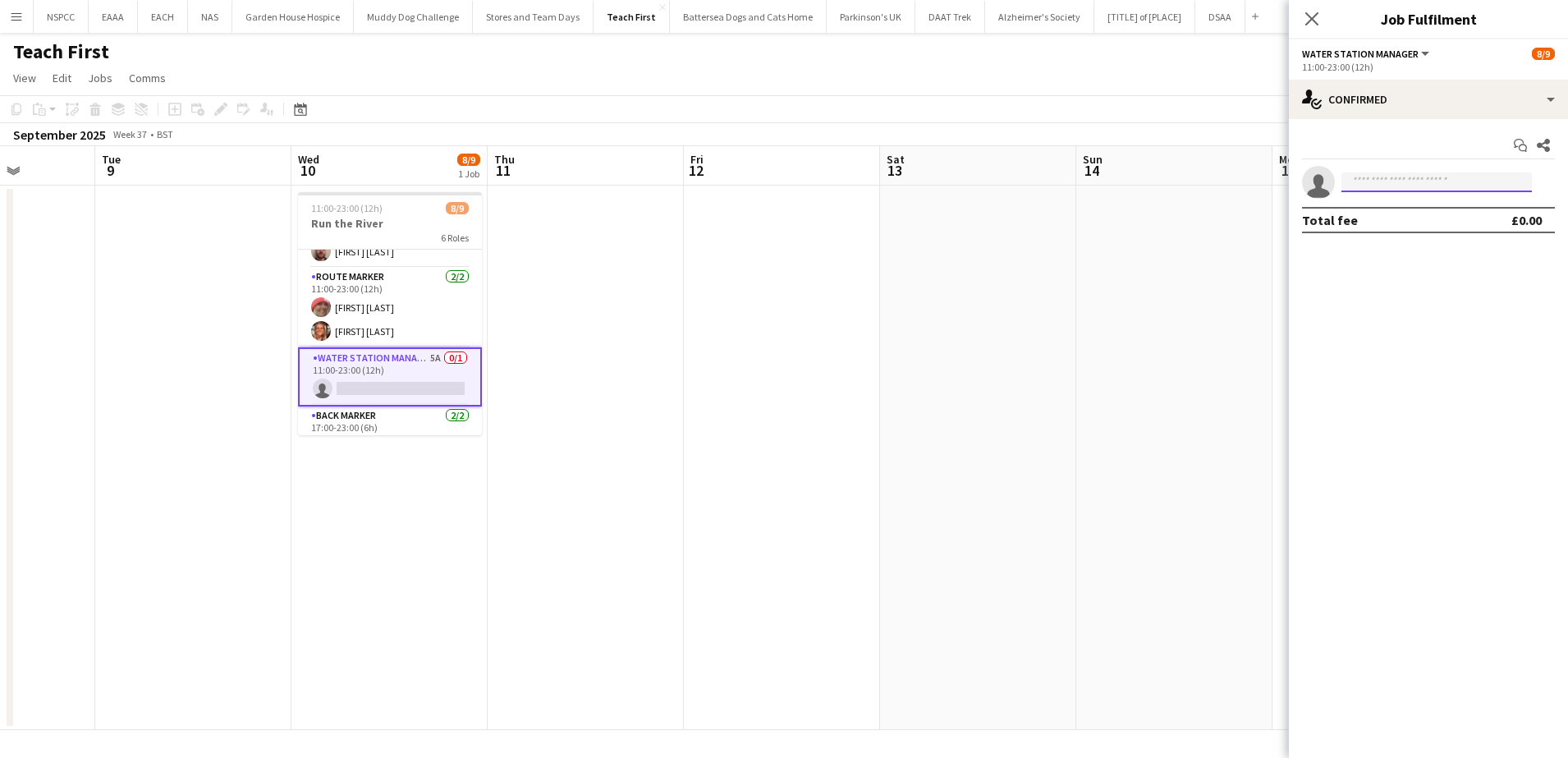 click at bounding box center (1437, 182) 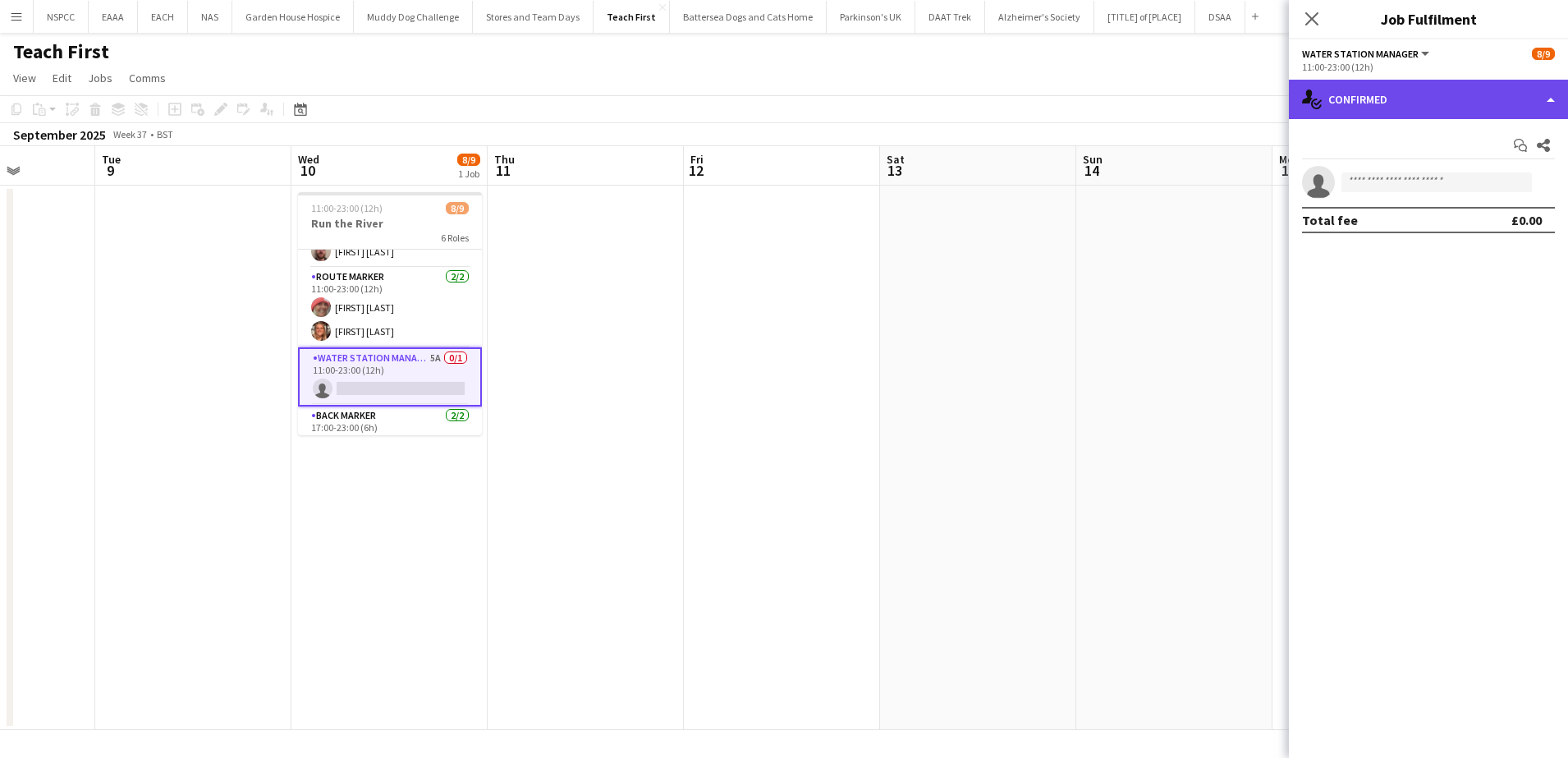click on "single-neutral-actions-check-2
Confirmed" 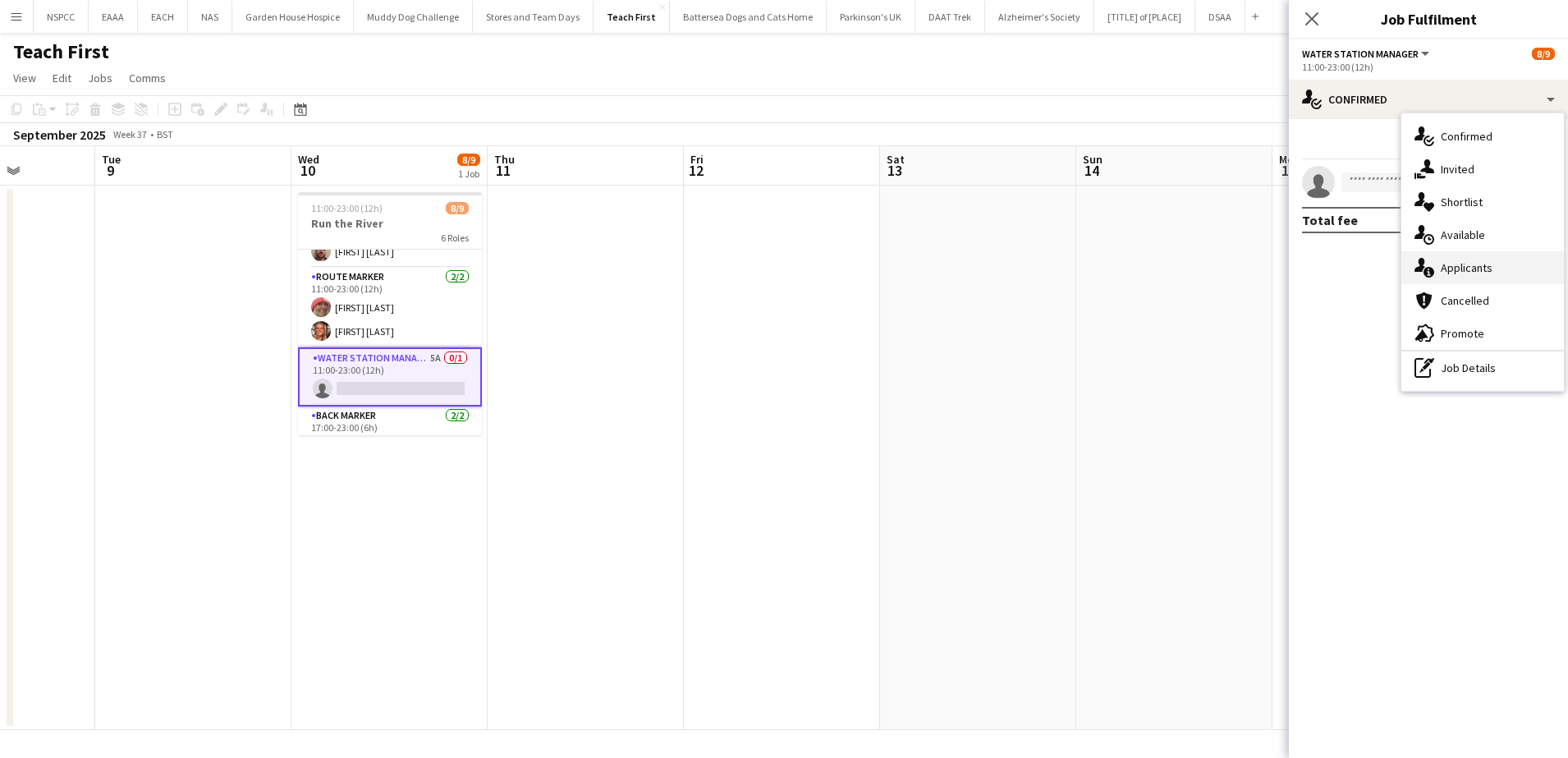 click on "single-neutral-actions-information
Applicants" at bounding box center (1483, 268) 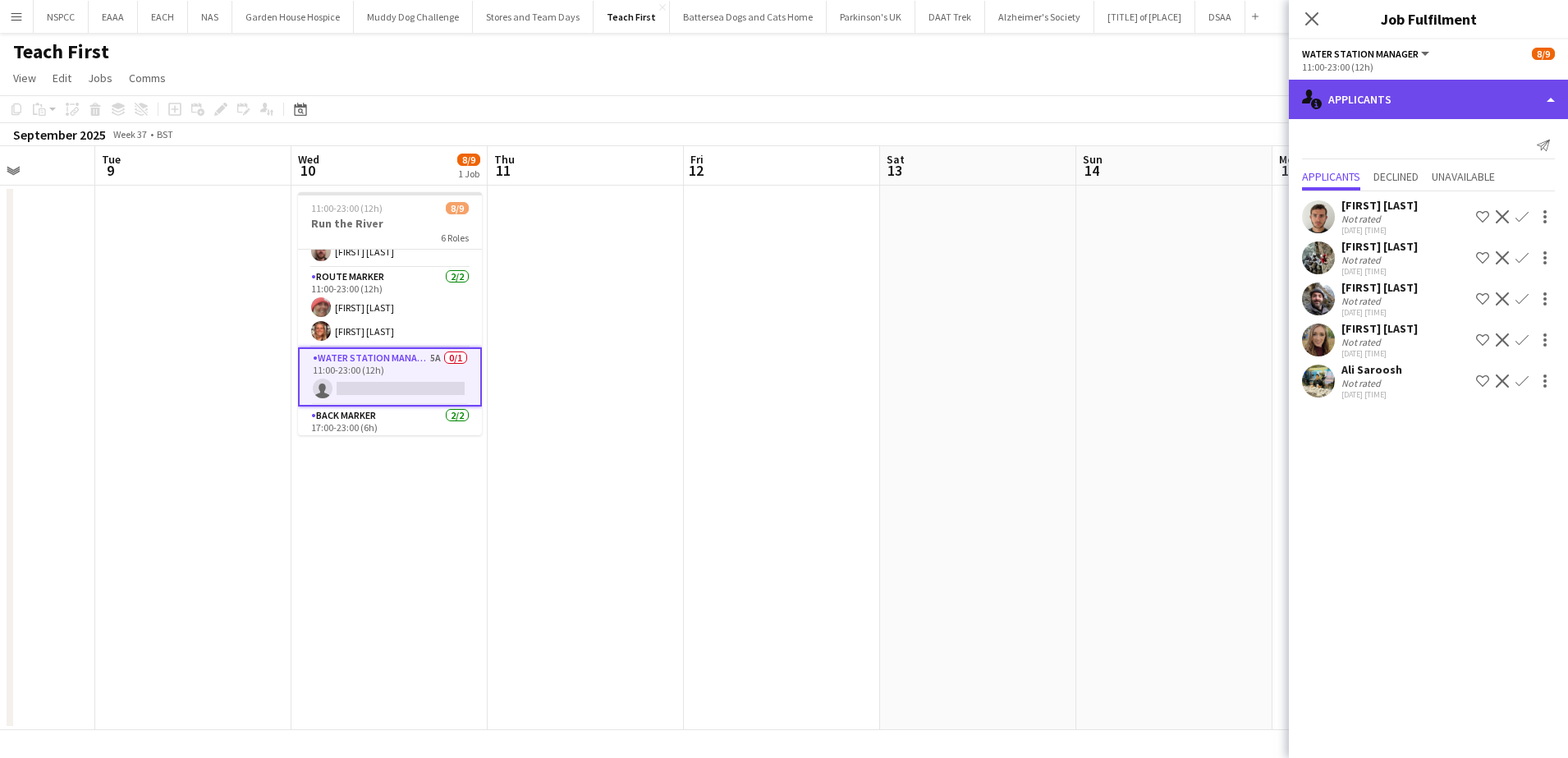 click on "single-neutral-actions-information
Applicants" 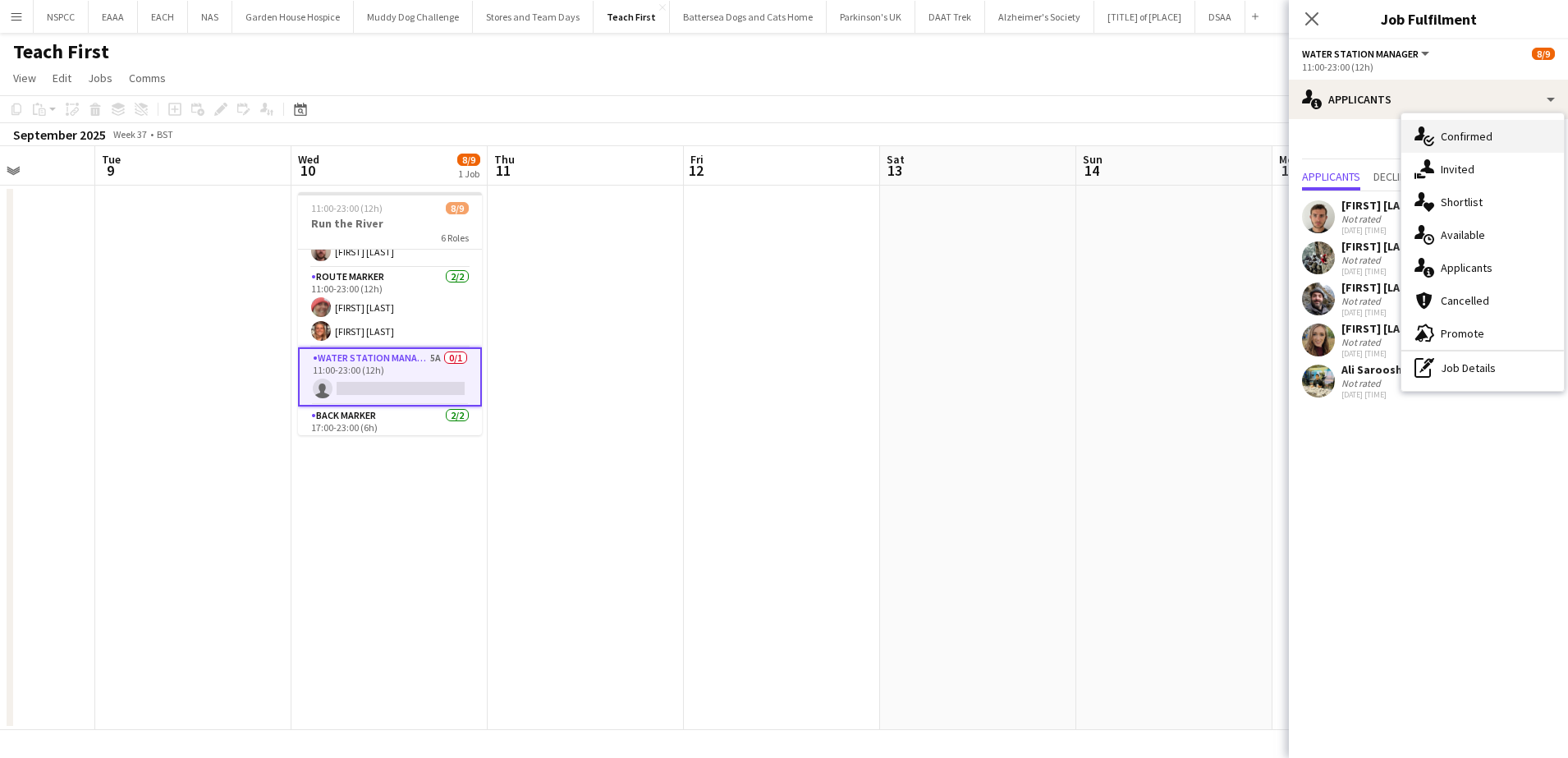click on "single-neutral-actions-check-2
Confirmed" at bounding box center [1483, 136] 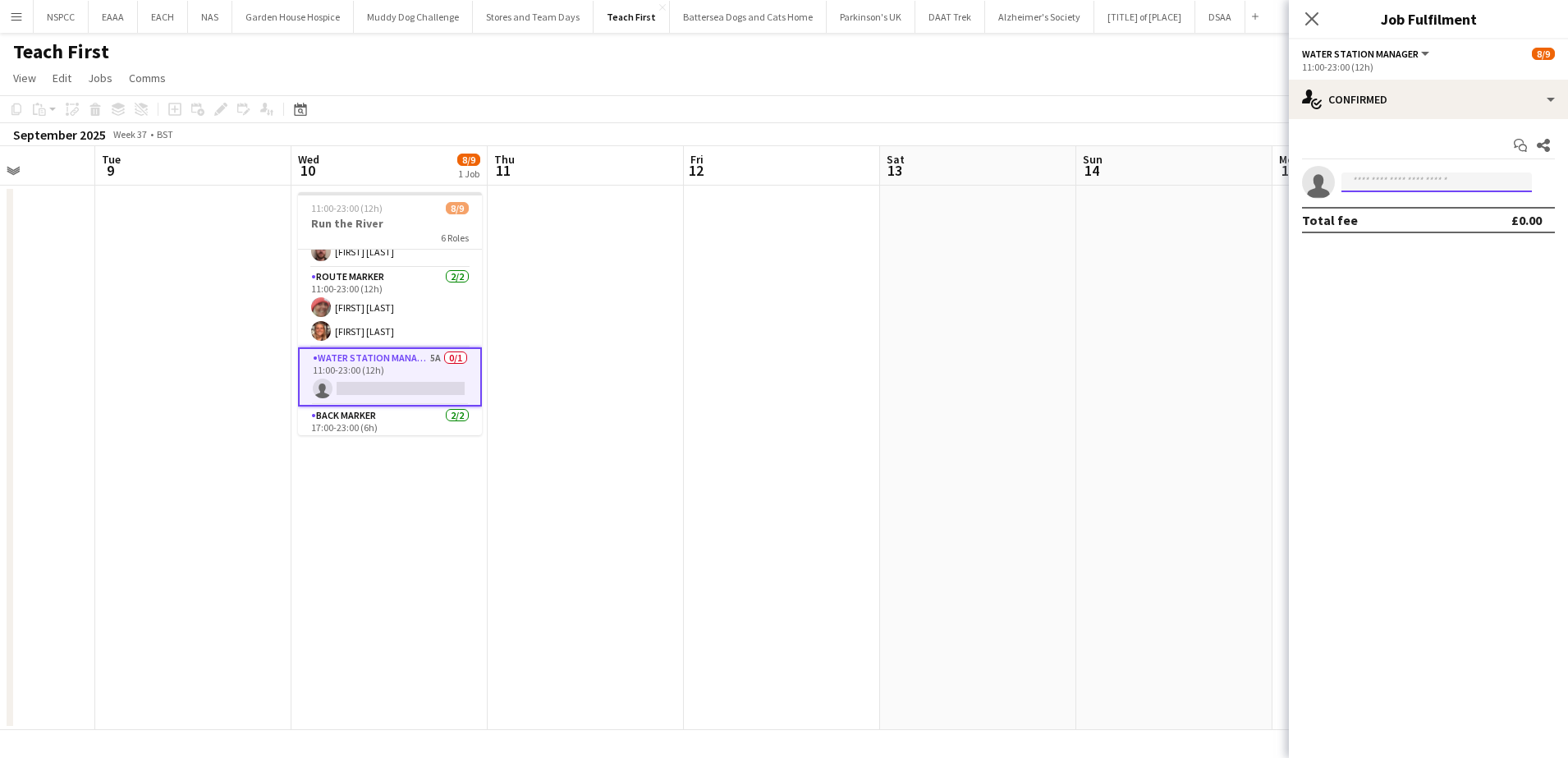 click at bounding box center [1437, 182] 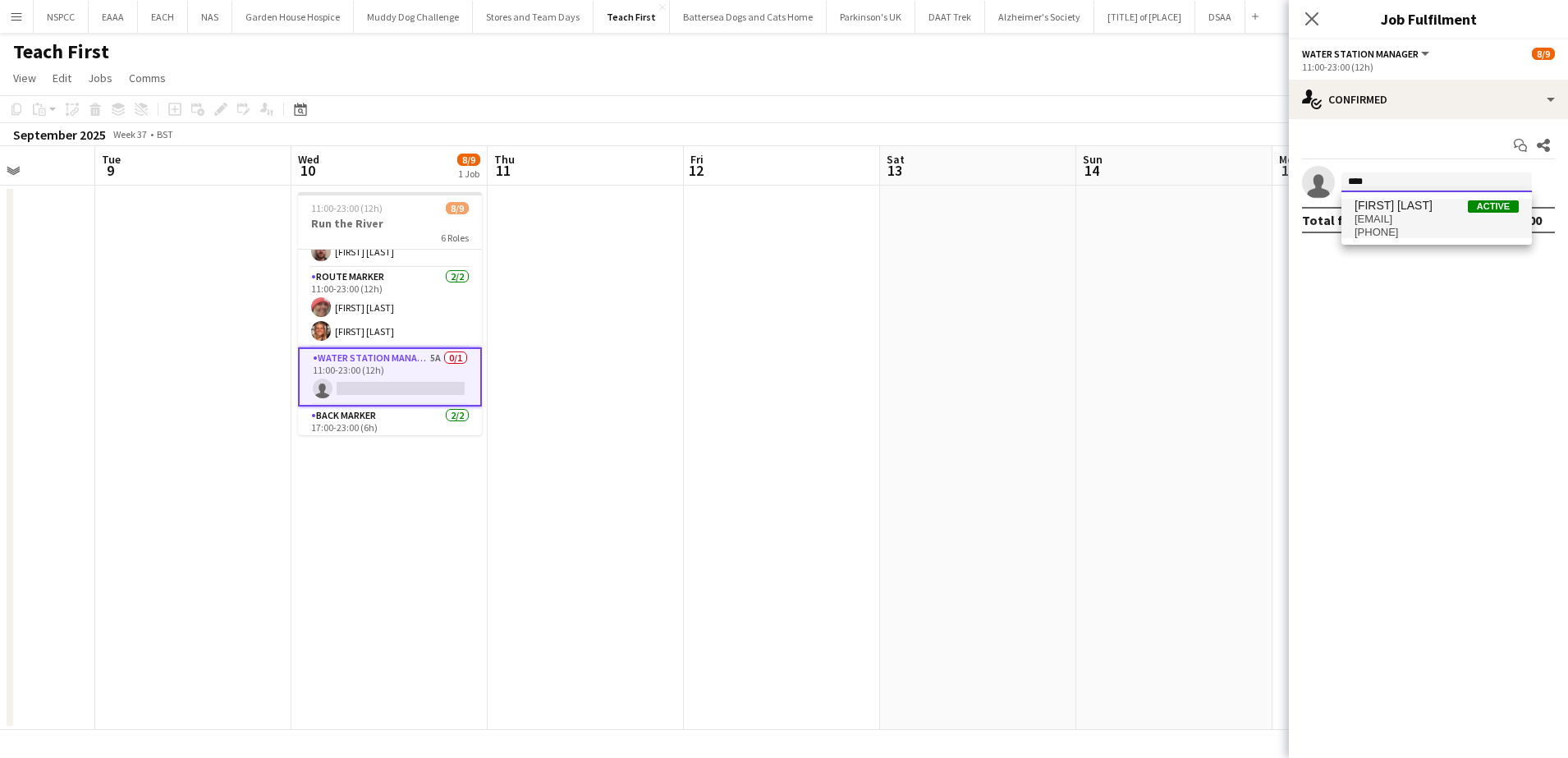 type on "****" 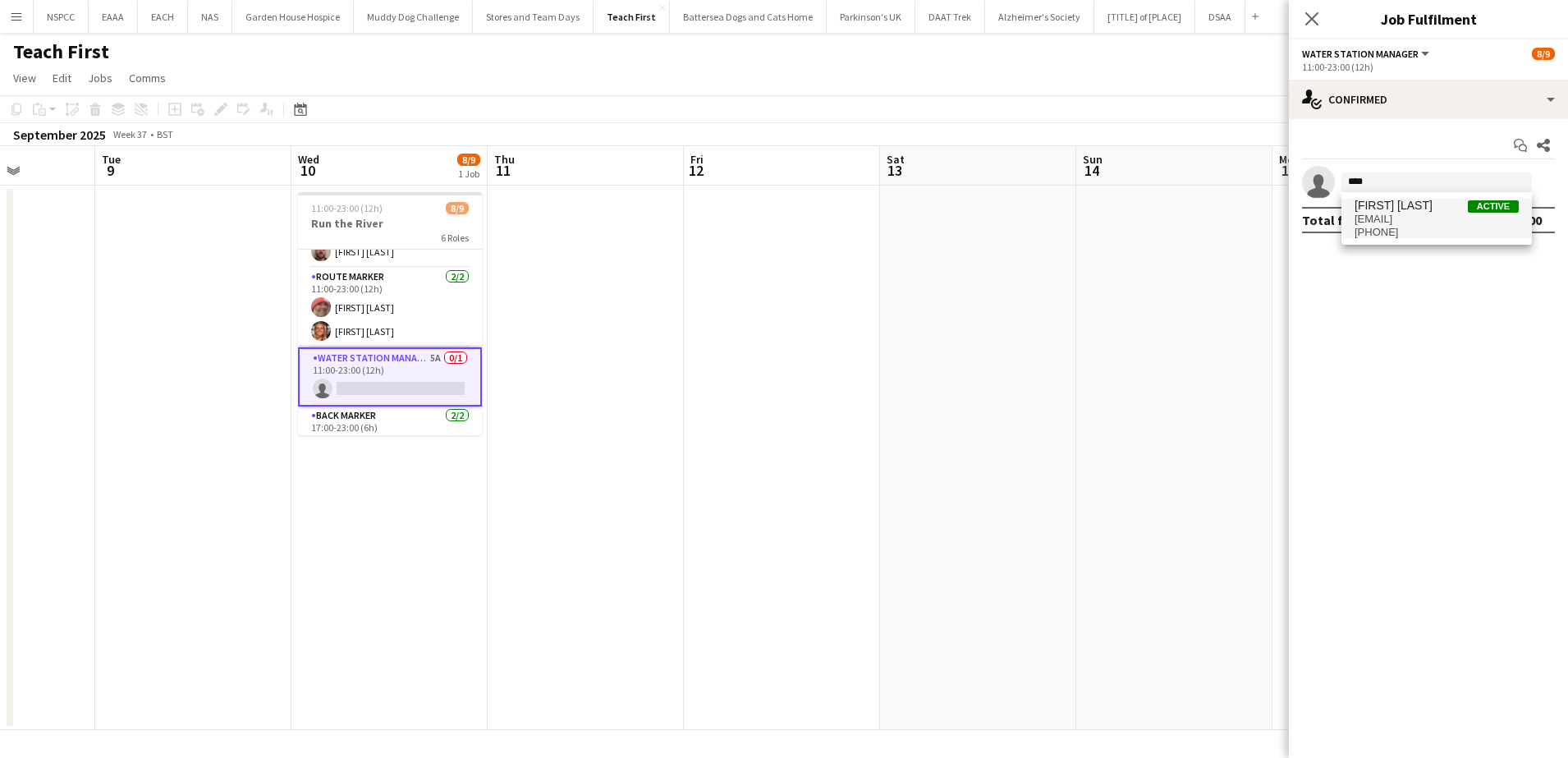 click on "[PHONE]" at bounding box center (1437, 232) 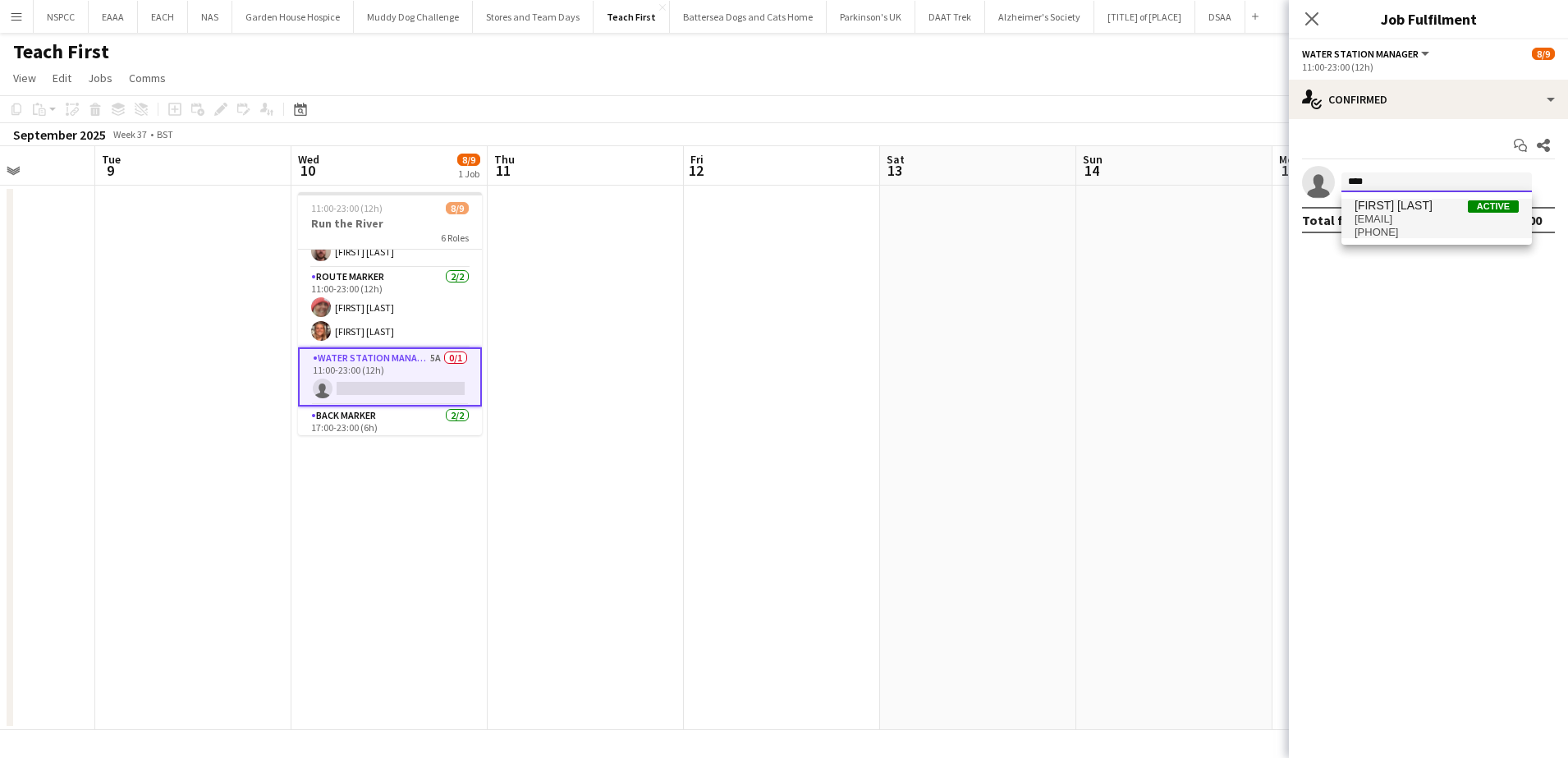 type 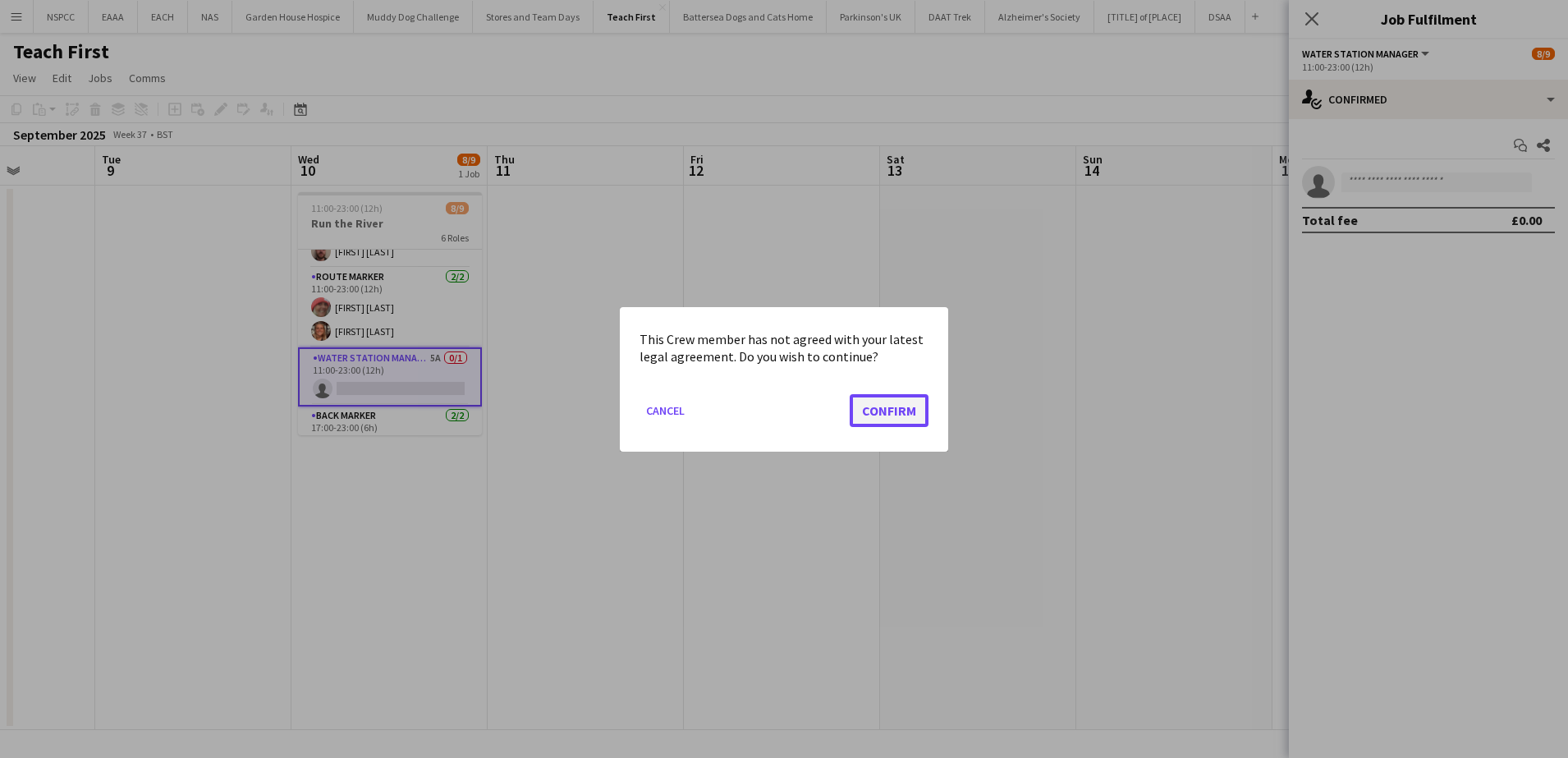 click on "Confirm" 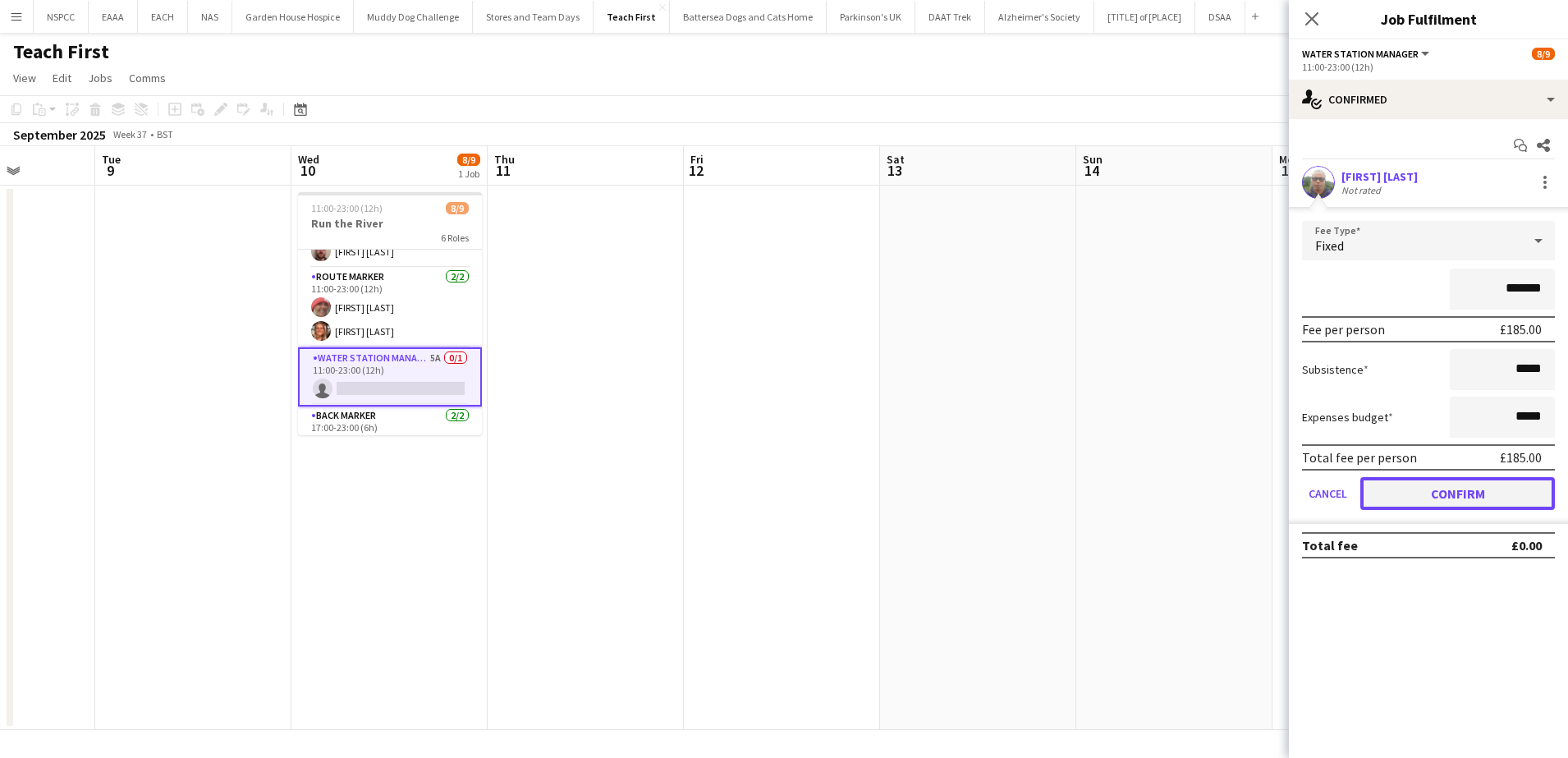 click on "Confirm" at bounding box center (1457, 494) 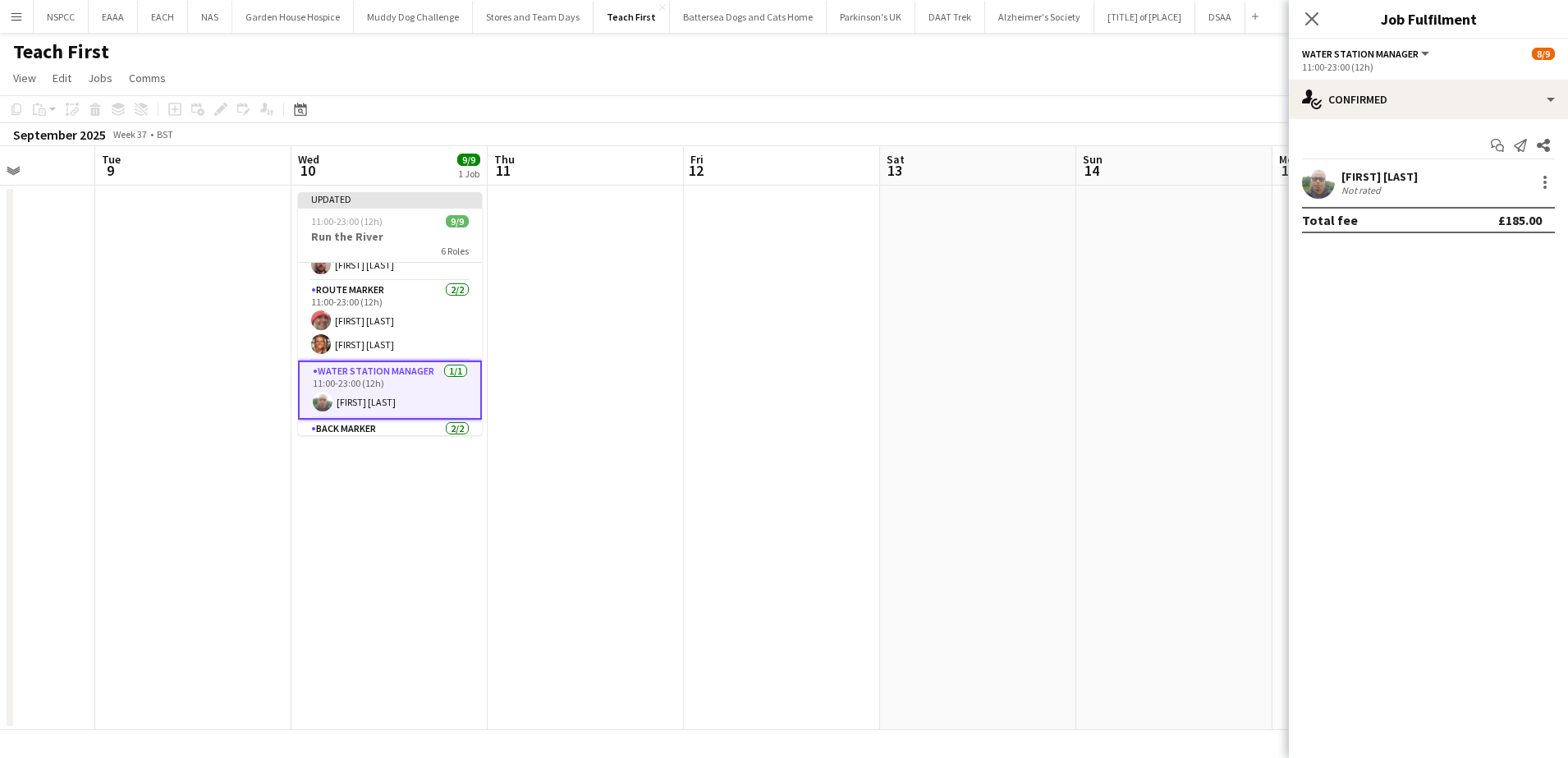 click at bounding box center [978, 457] 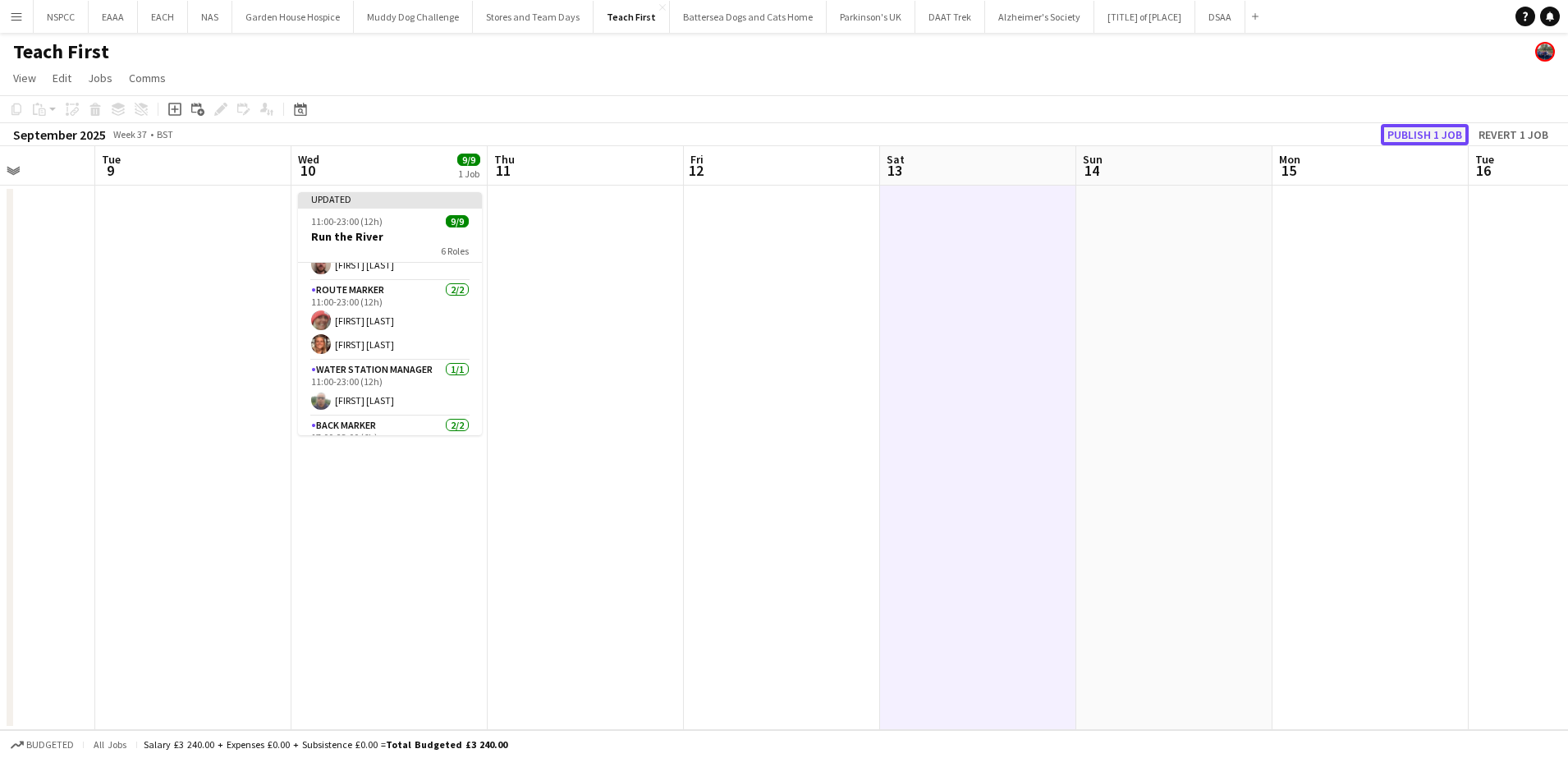click on "Publish 1 job" 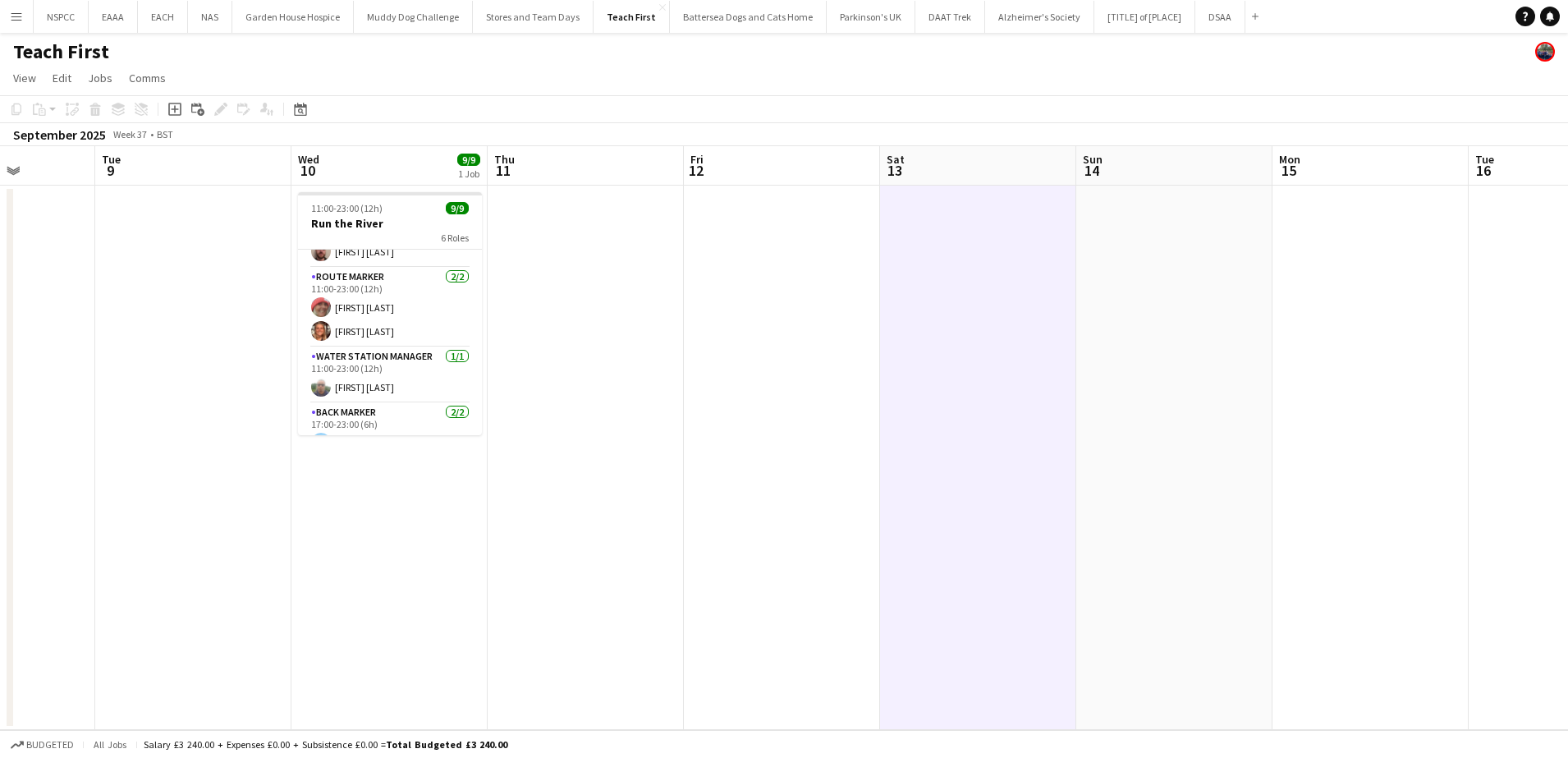 click on "11:00-23:00 (12h)    9/9   Run the River   6 Roles   Course Section Manager   2/2   11:00-23:00 (12h)
[FIRST] [LAST] [FIRST] [LAST]  Event Control   1/1   11:00-23:00 (12h)
[FIRST] [LAST]  Event Village Support   1/1   11:00-23:00 (12h)
[FIRST] [LAST]  Route Marker   2/2   11:00-23:00 (12h)
[FIRST] [LAST] [FIRST] [LAST]  Water Station Manager   1/1   11:00-23:00 (12h)
[FIRST] [LAST]  Back Marker   2/2   17:00-23:00 (6h)
[FIRST] [LAST] [FIRST] [LAST]" at bounding box center [389, 457] 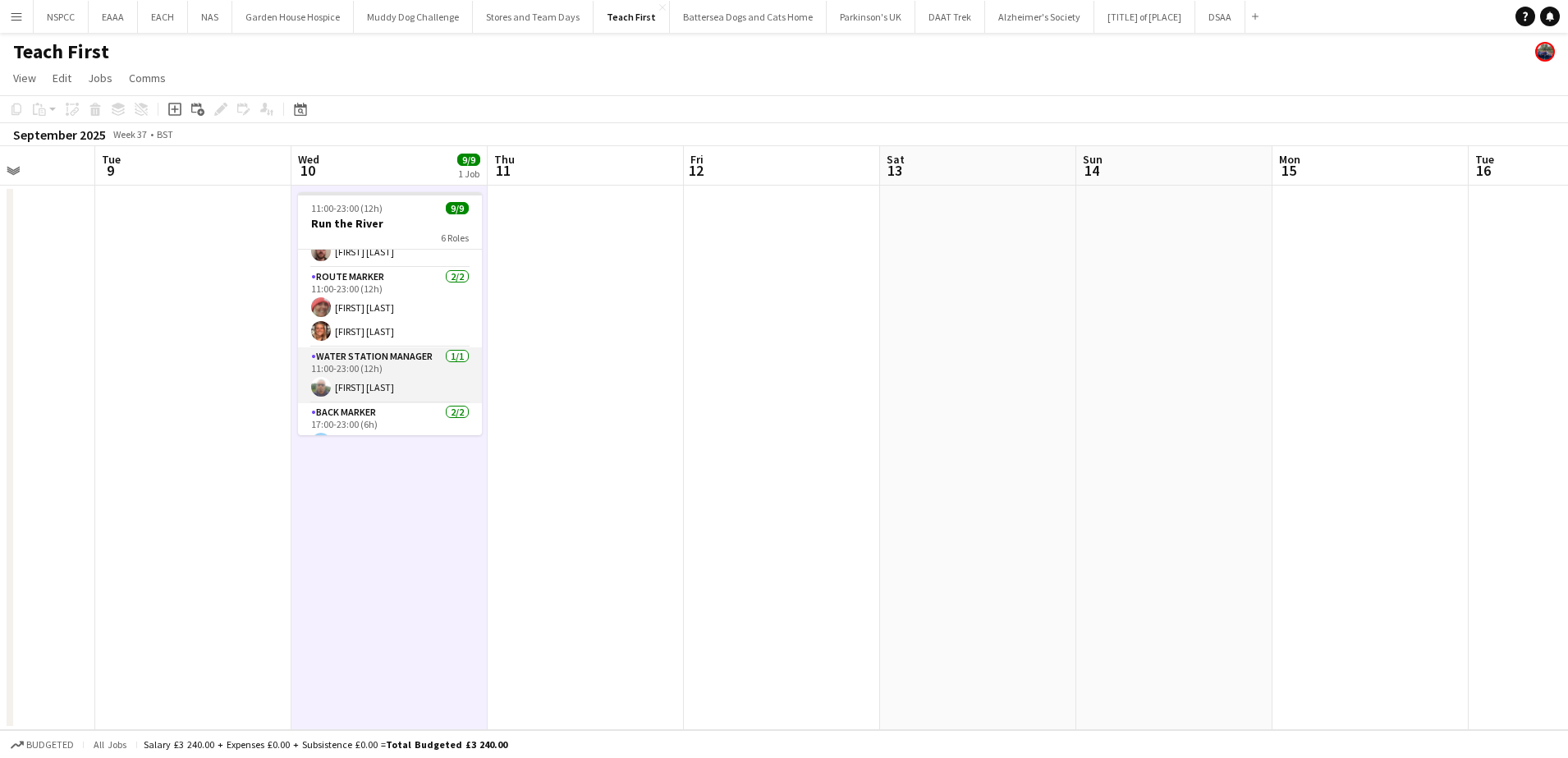 click on "Water Station Manager   1/1   11:00-23:00 (12h)
[FIRST] [LAST]" at bounding box center [390, 375] 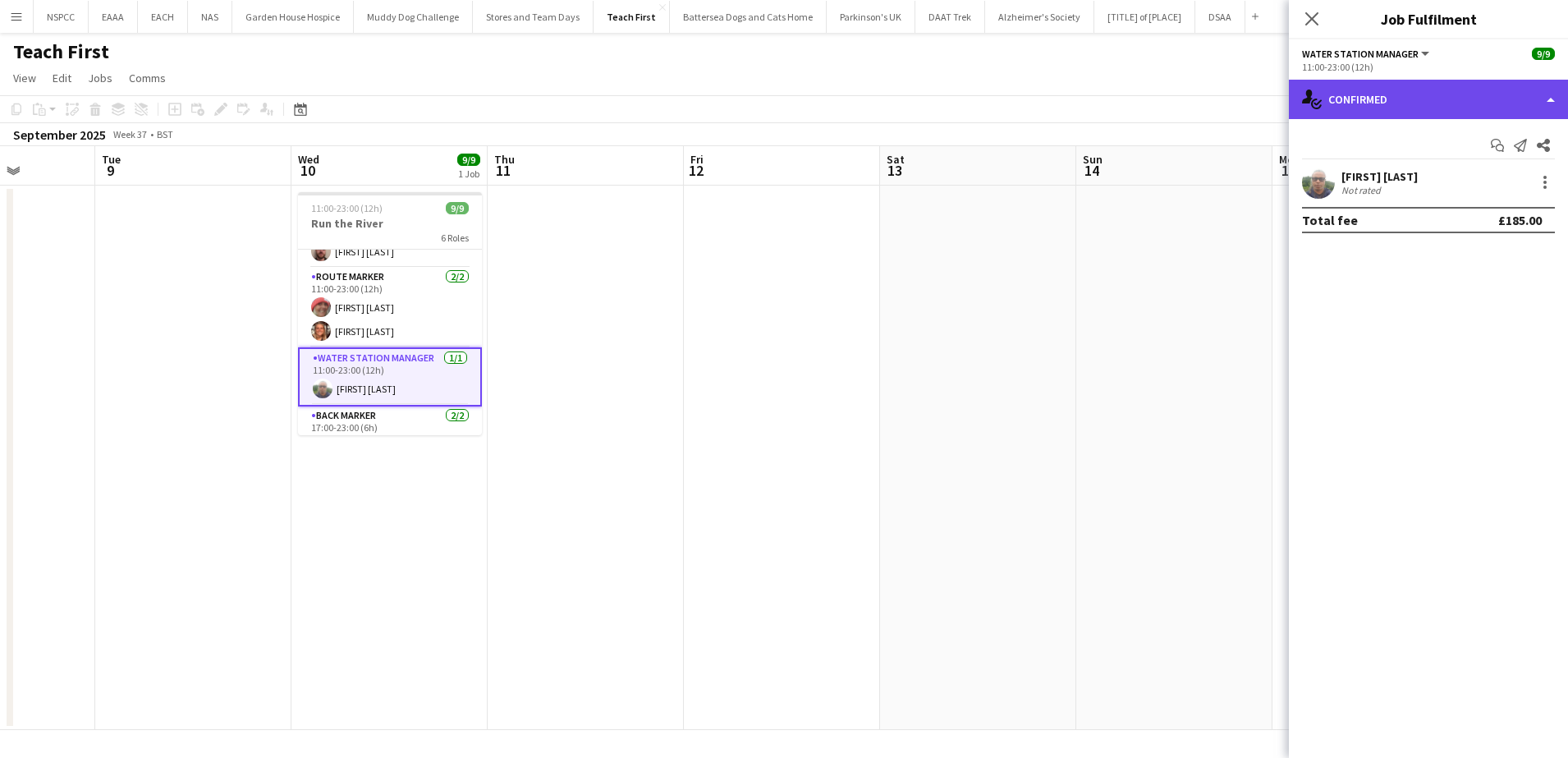 click on "single-neutral-actions-check-2
Confirmed" 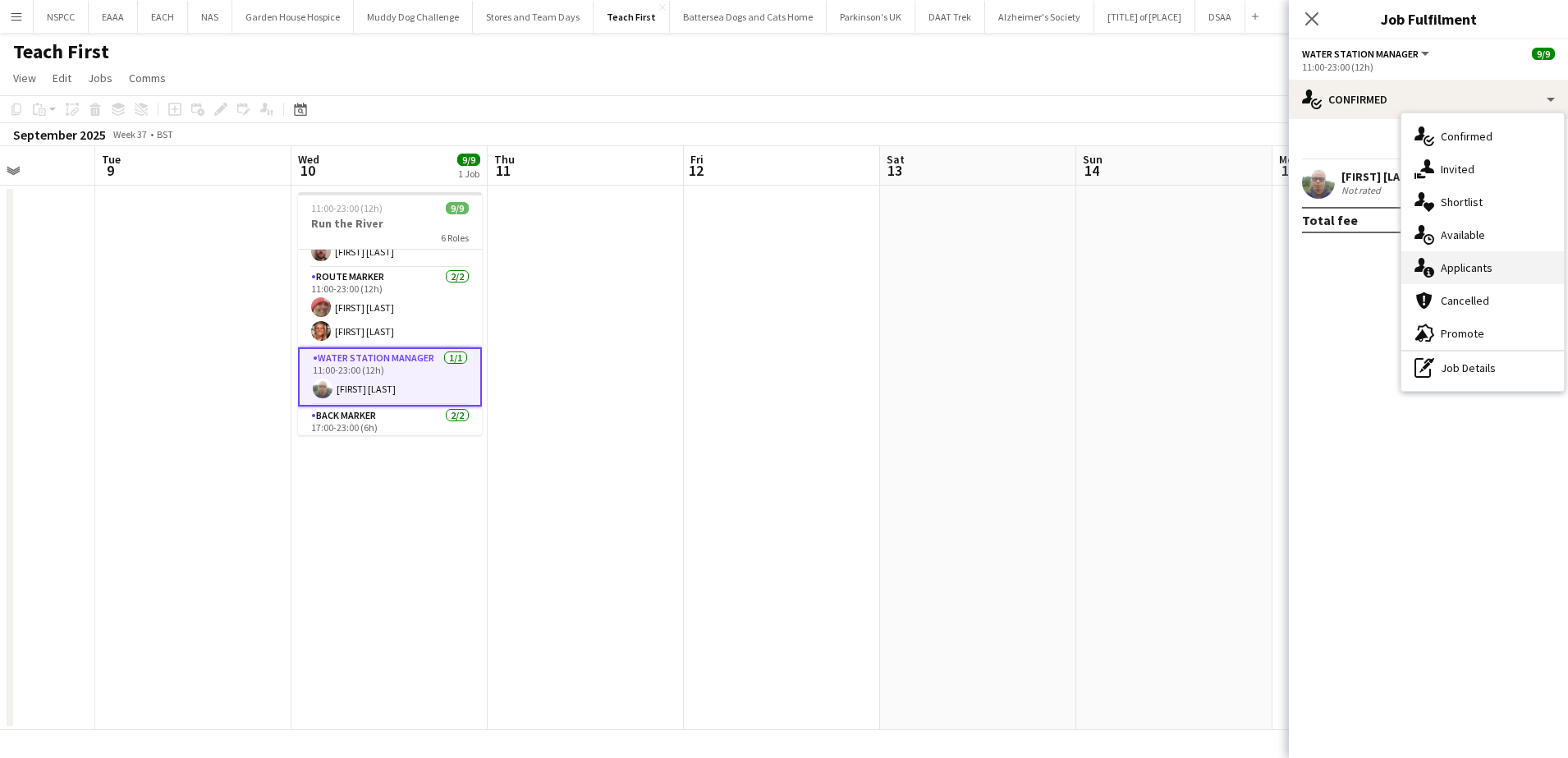 click on "single-neutral-actions-information
Applicants" at bounding box center [1483, 268] 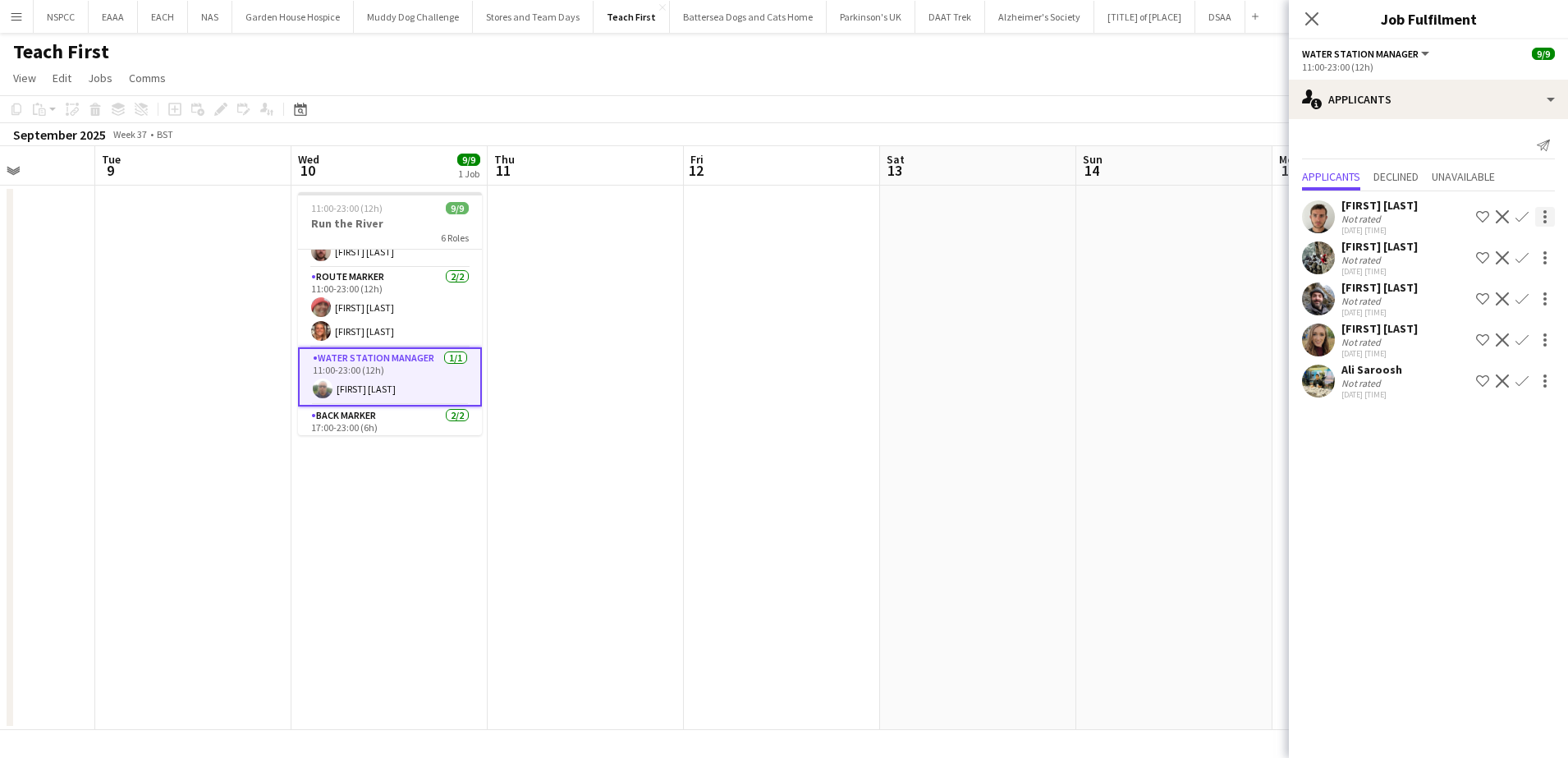 click at bounding box center (1545, 258) 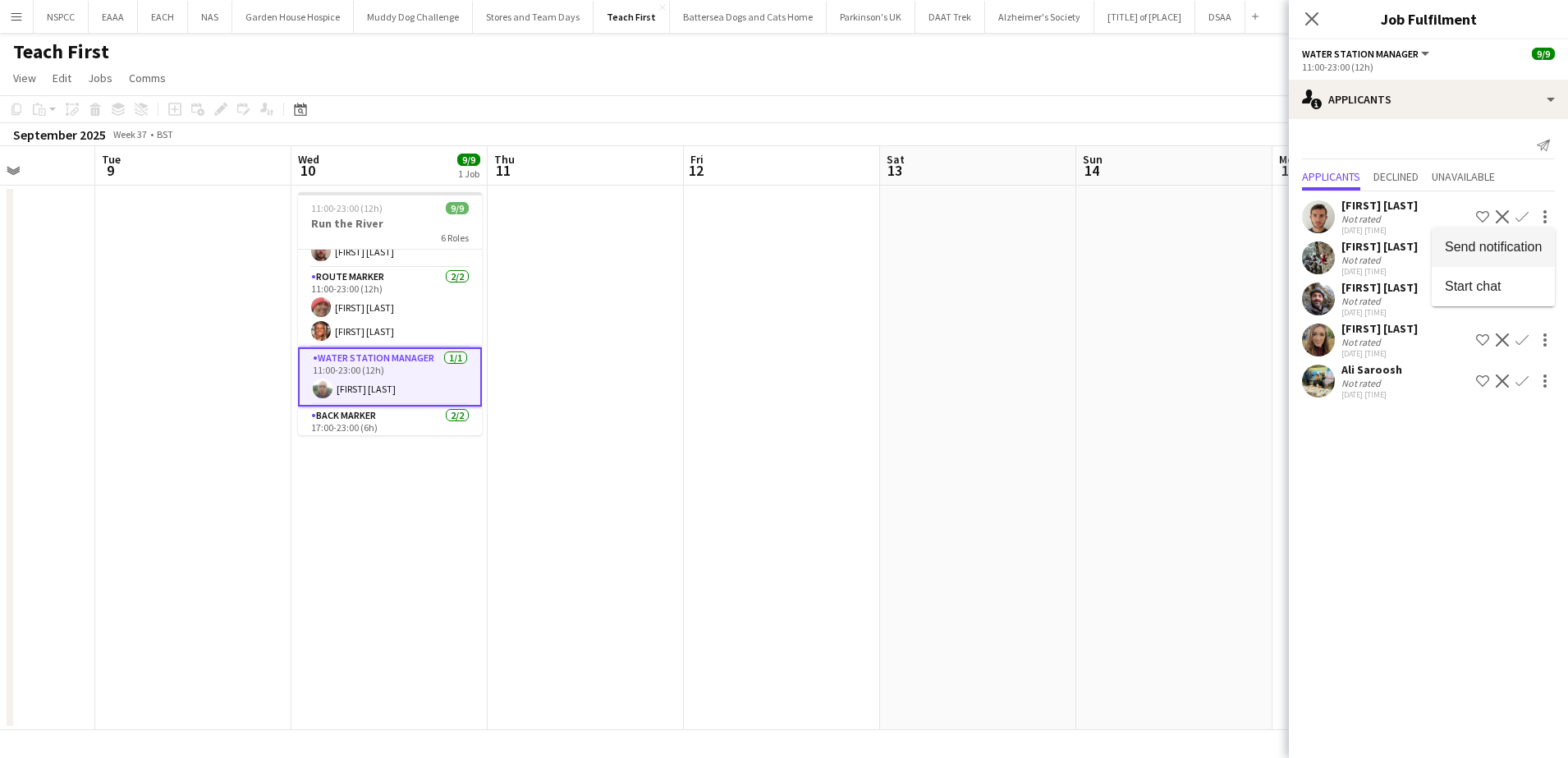 click on "Send notification" at bounding box center [1493, 247] 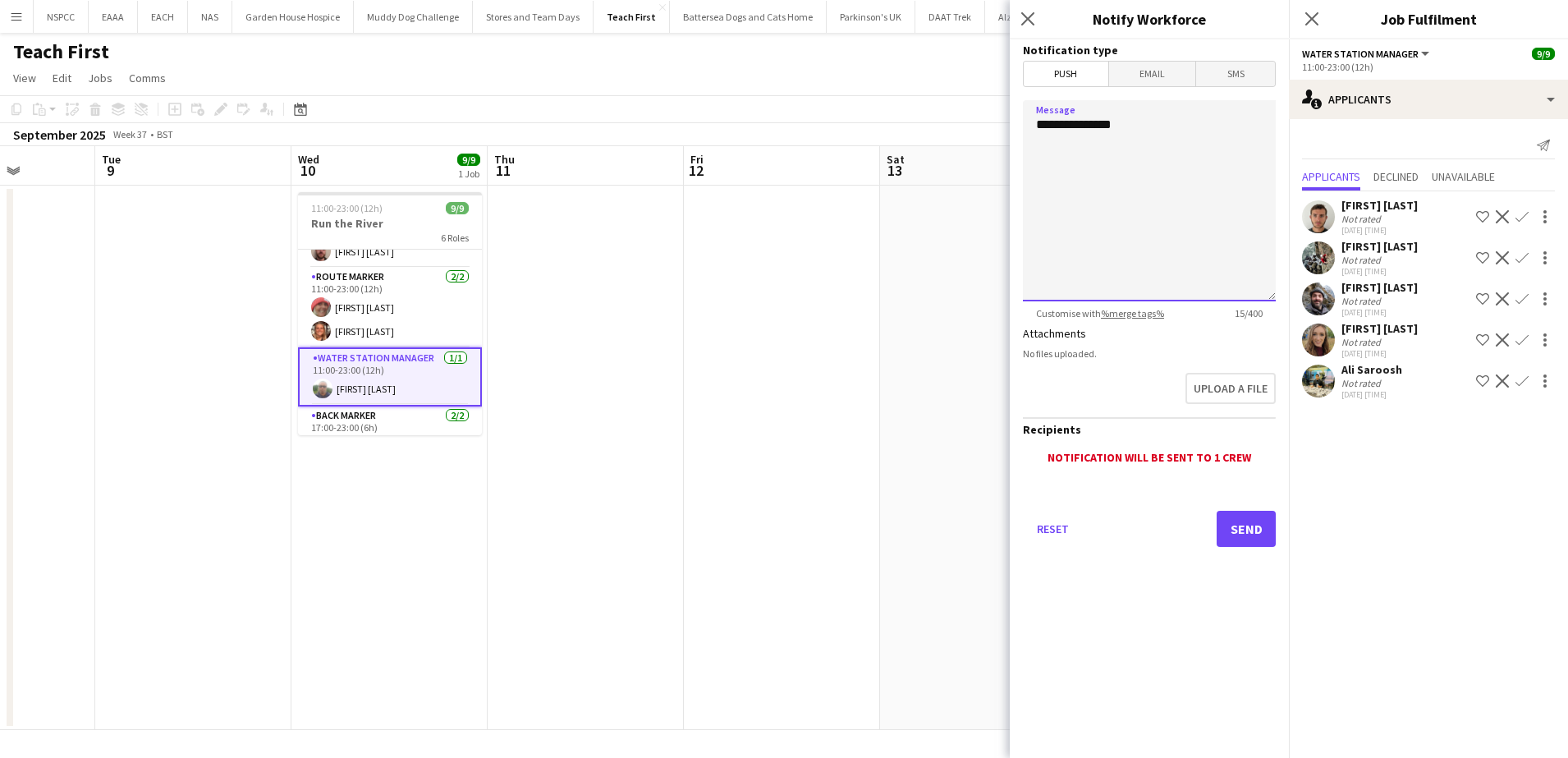drag, startPoint x: 1186, startPoint y: 157, endPoint x: 866, endPoint y: 156, distance: 320.00156 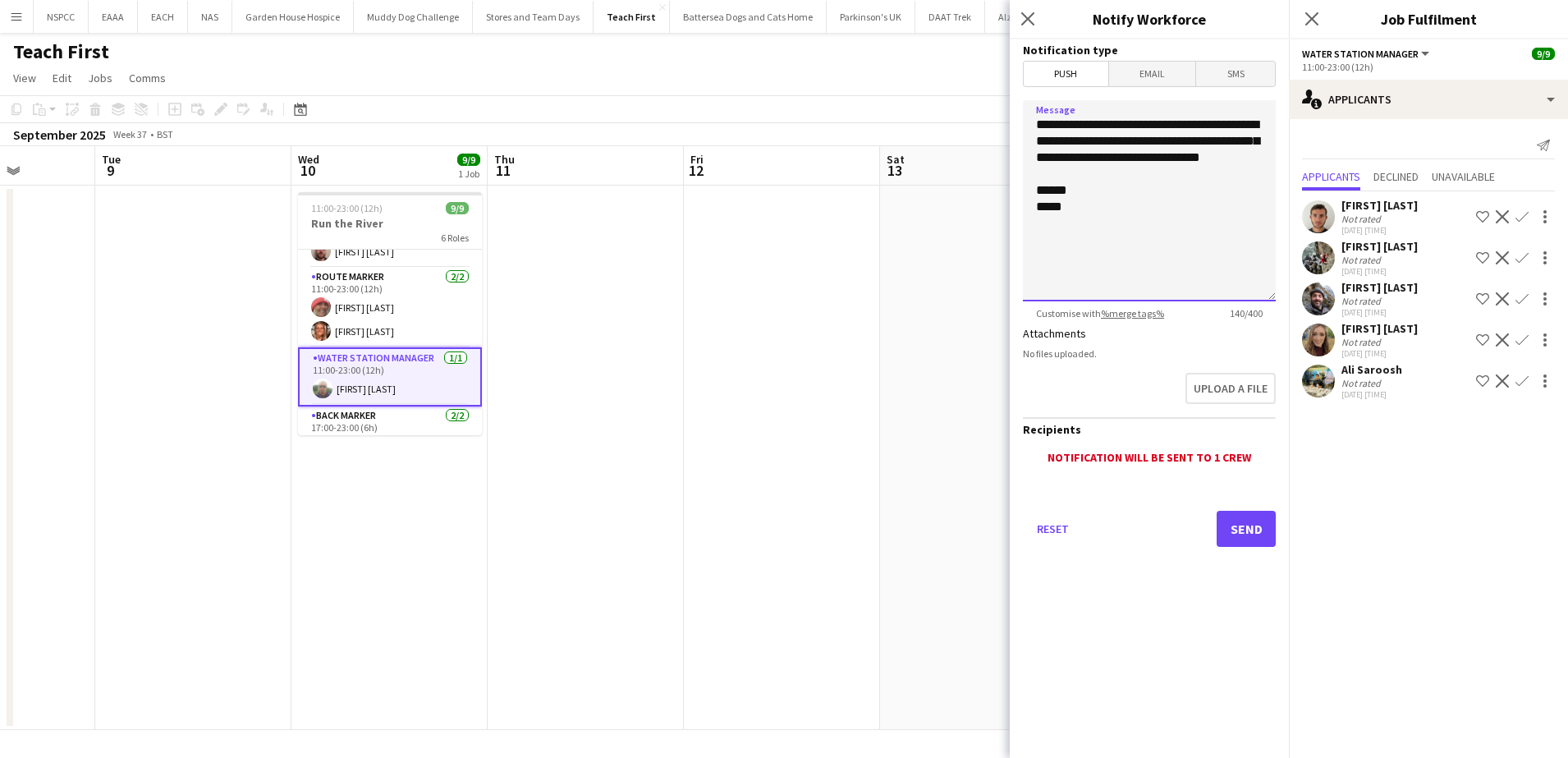 type on "**********" 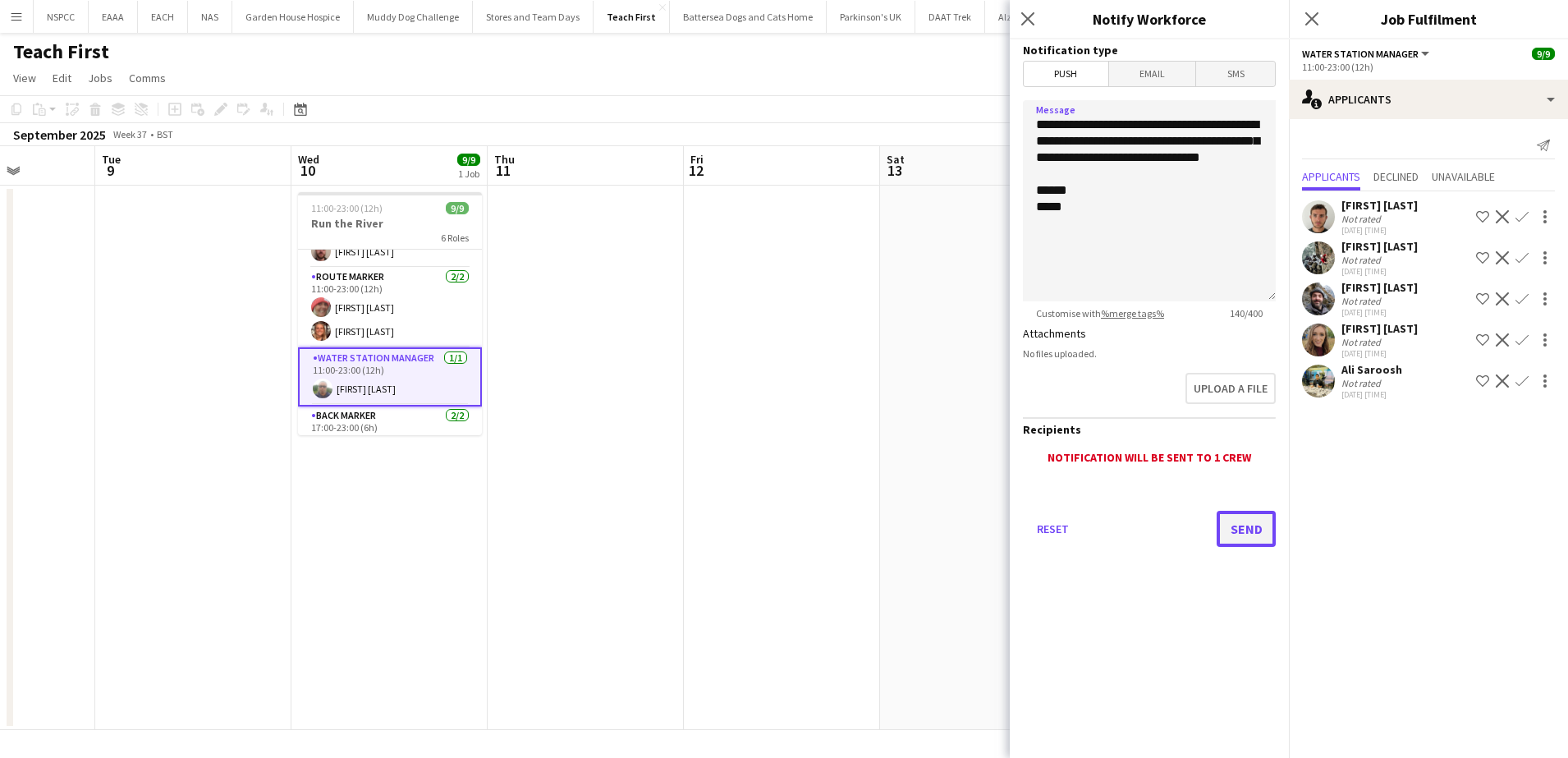 click on "Send" 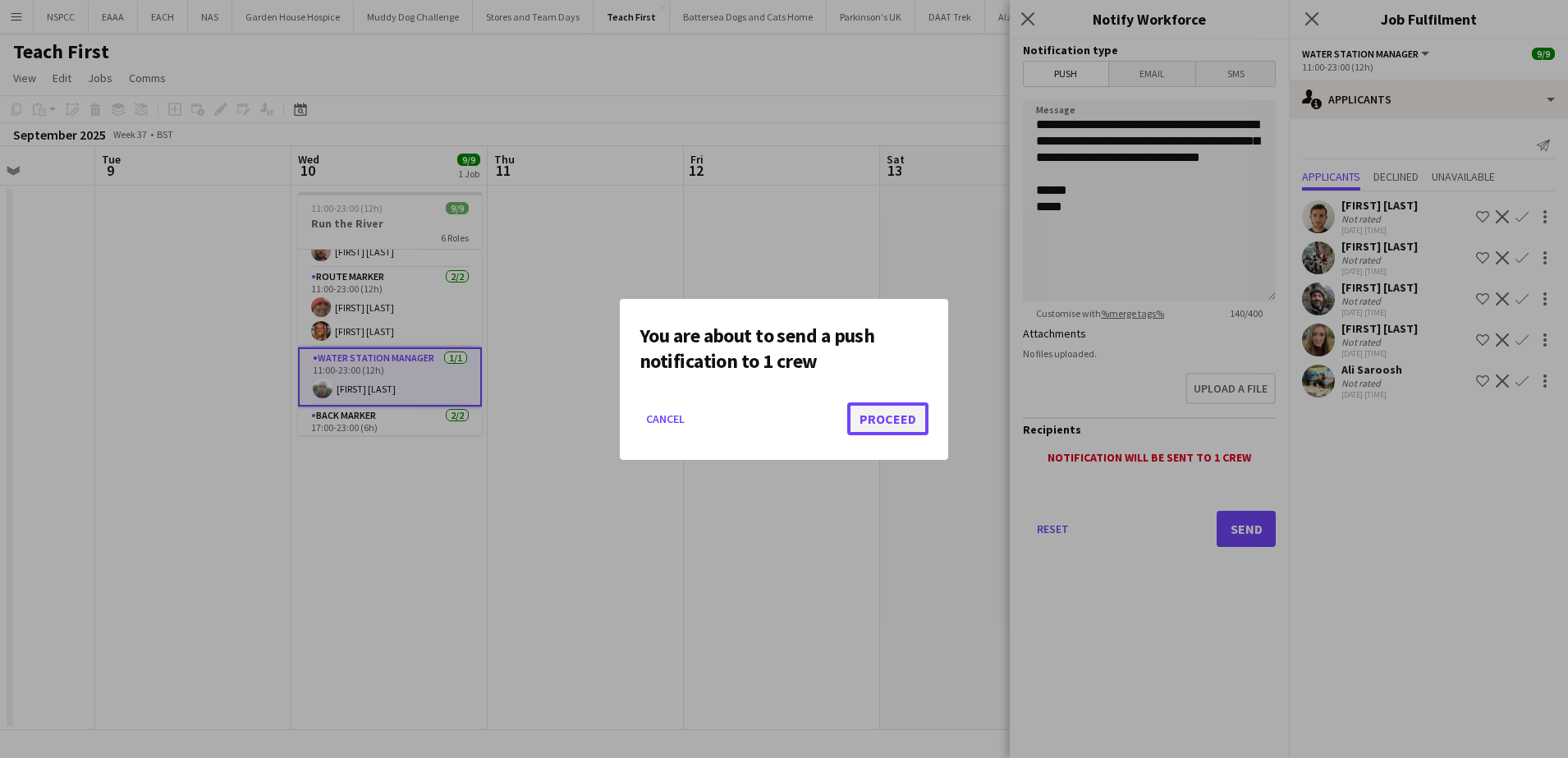 click on "Proceed" 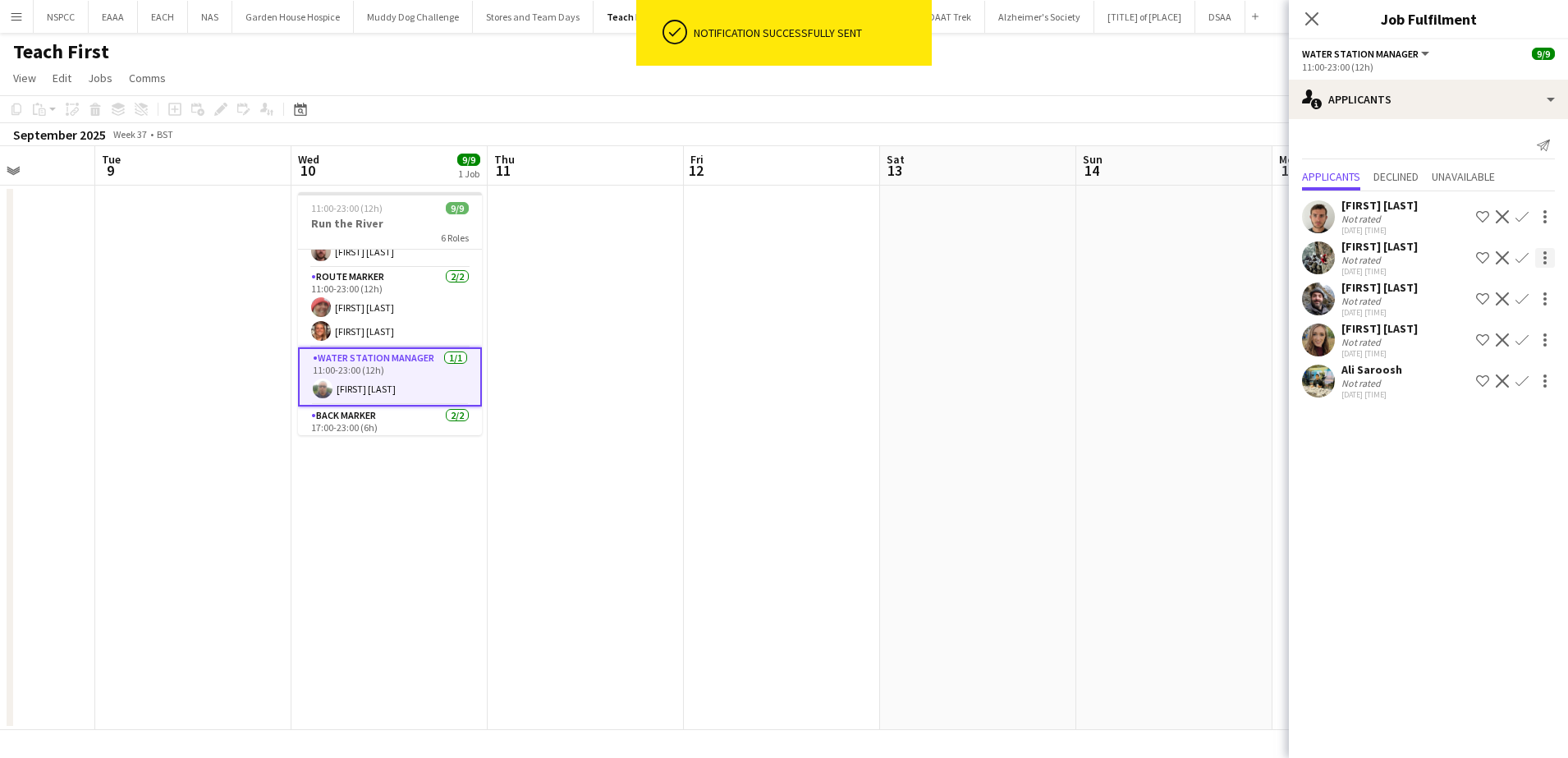 click at bounding box center (1545, 304) 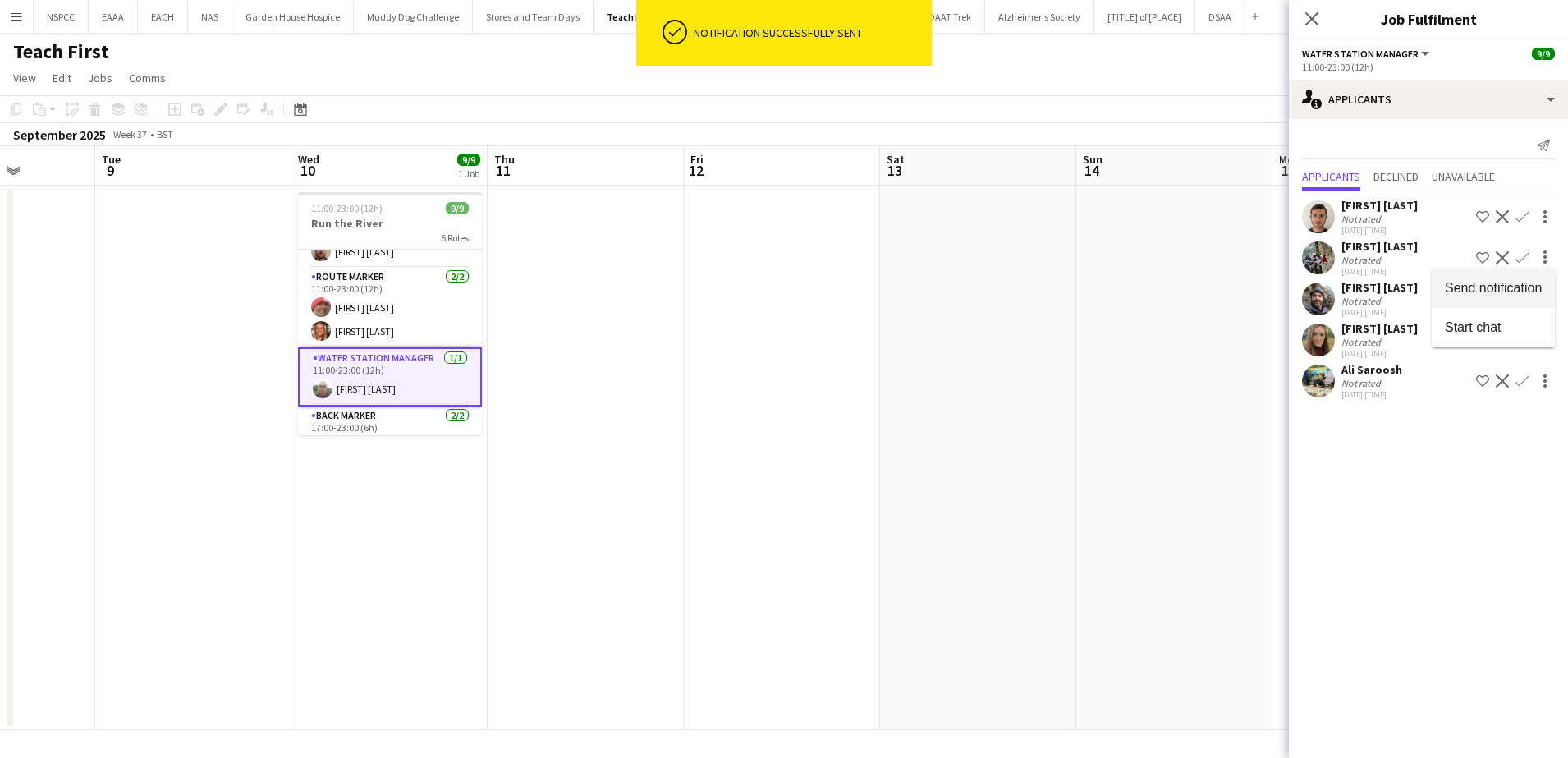 click on "Send notification" at bounding box center [1493, 287] 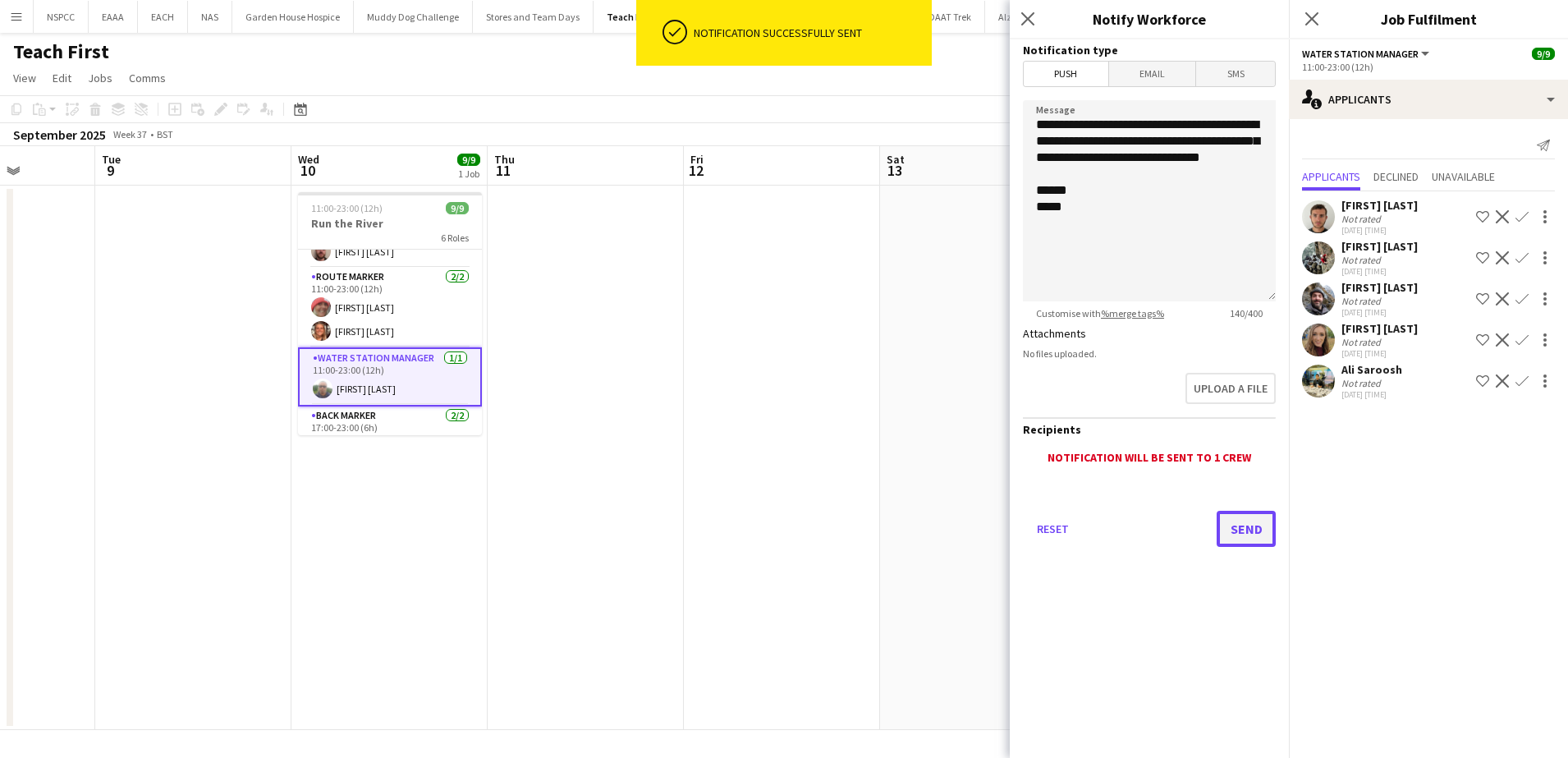 click on "Send" 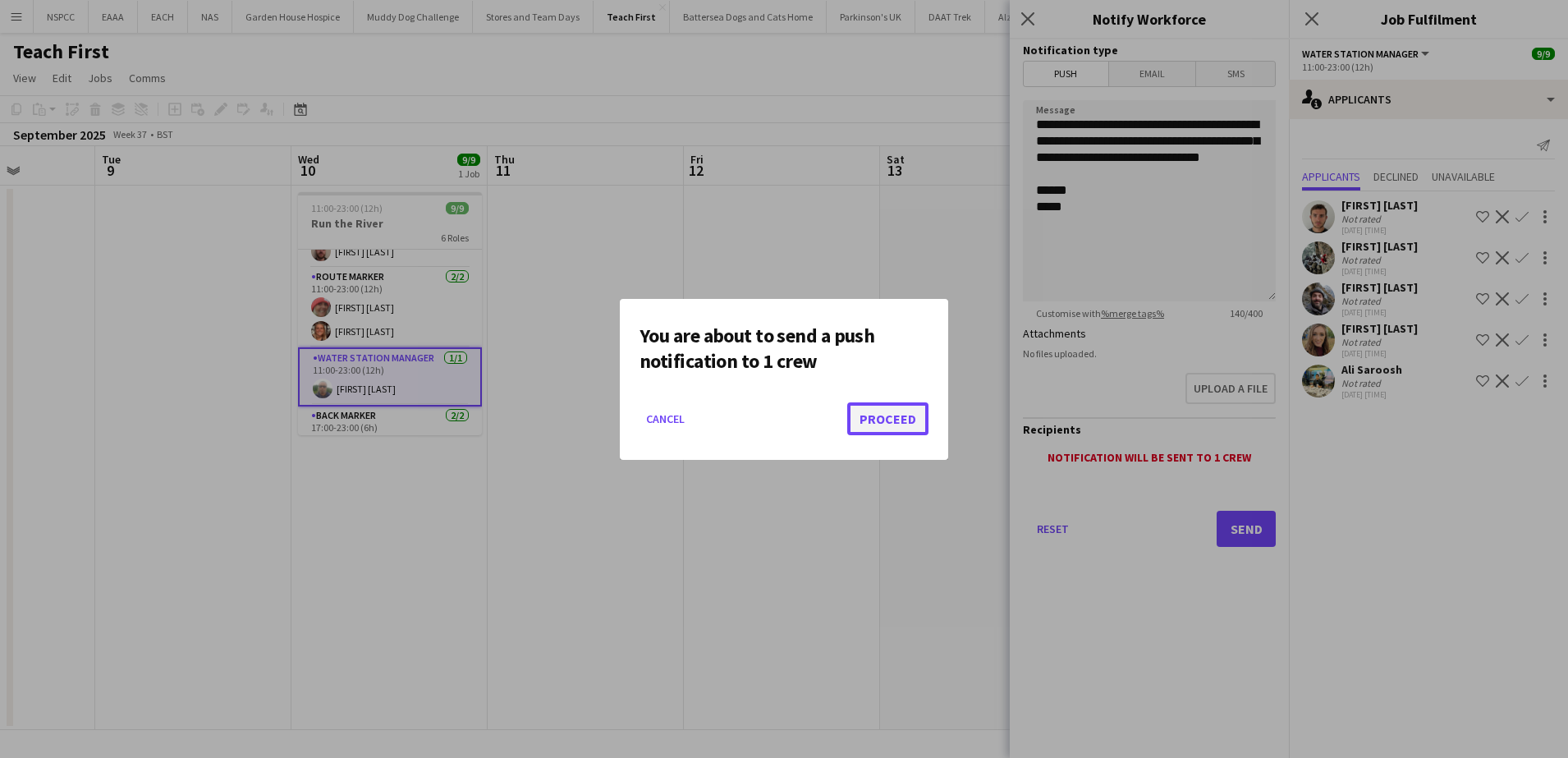click on "Proceed" 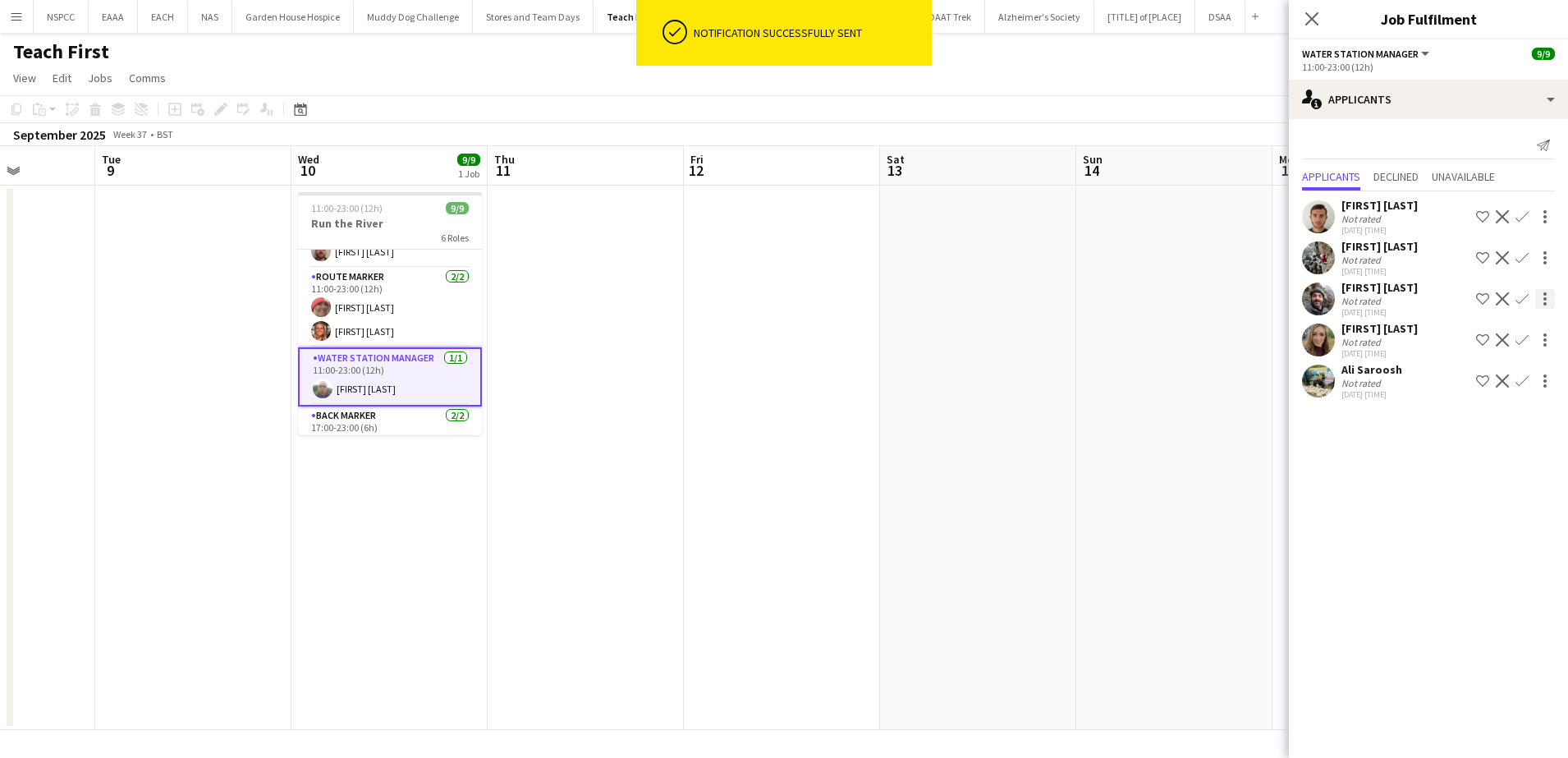 click at bounding box center (1545, 345) 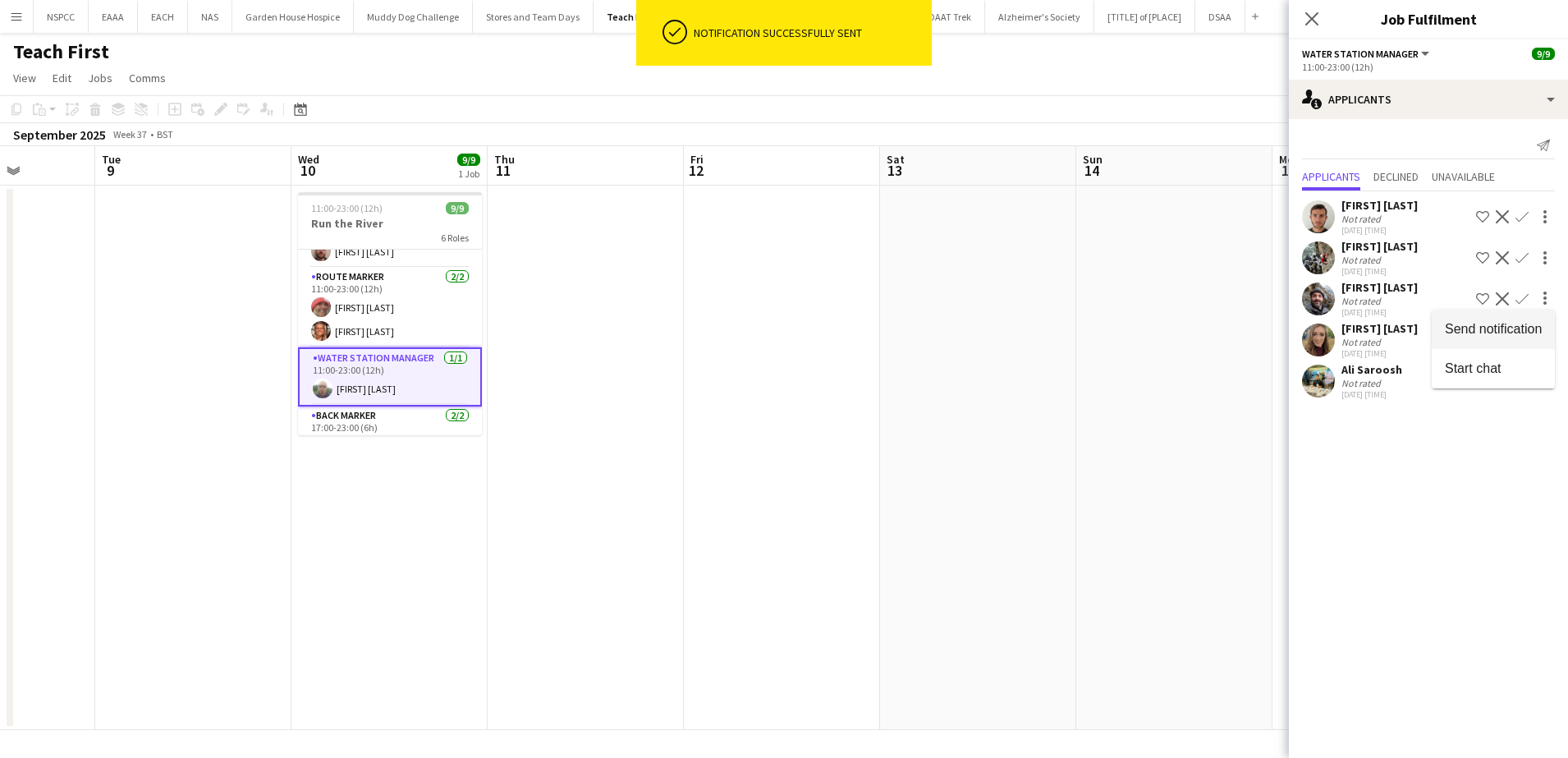 click on "Send notification" at bounding box center [1493, 328] 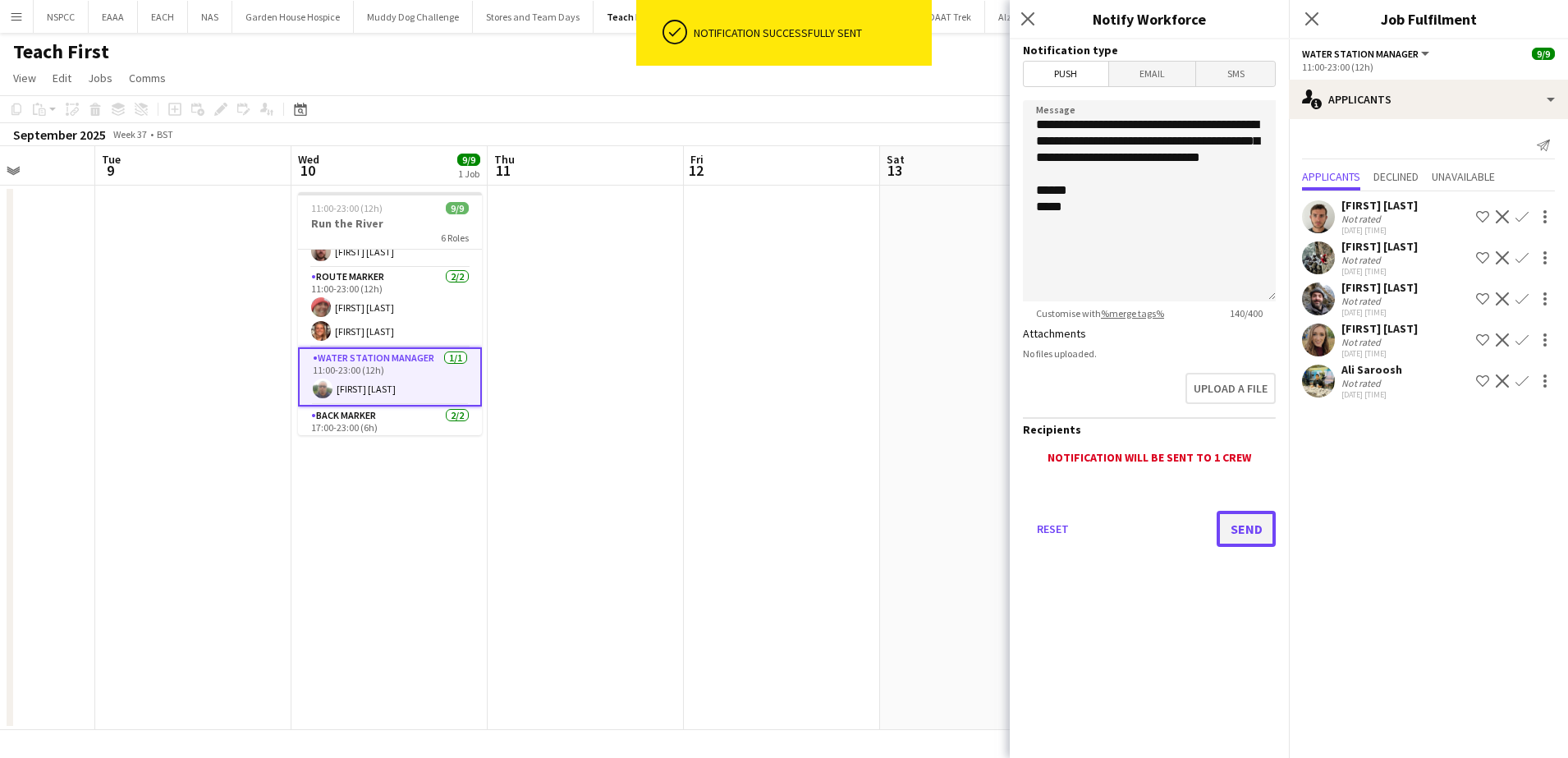 click on "Send" 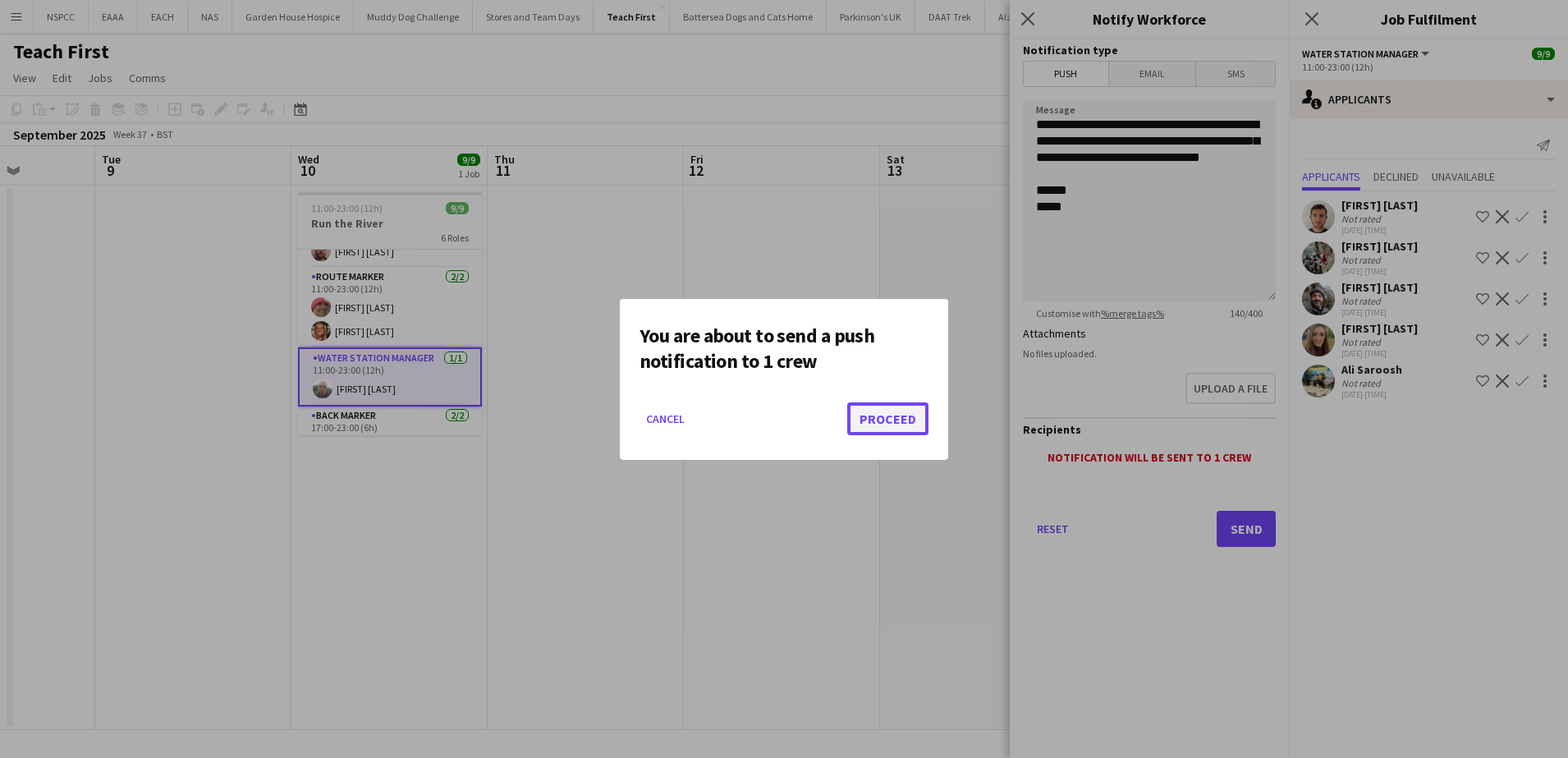click on "Proceed" 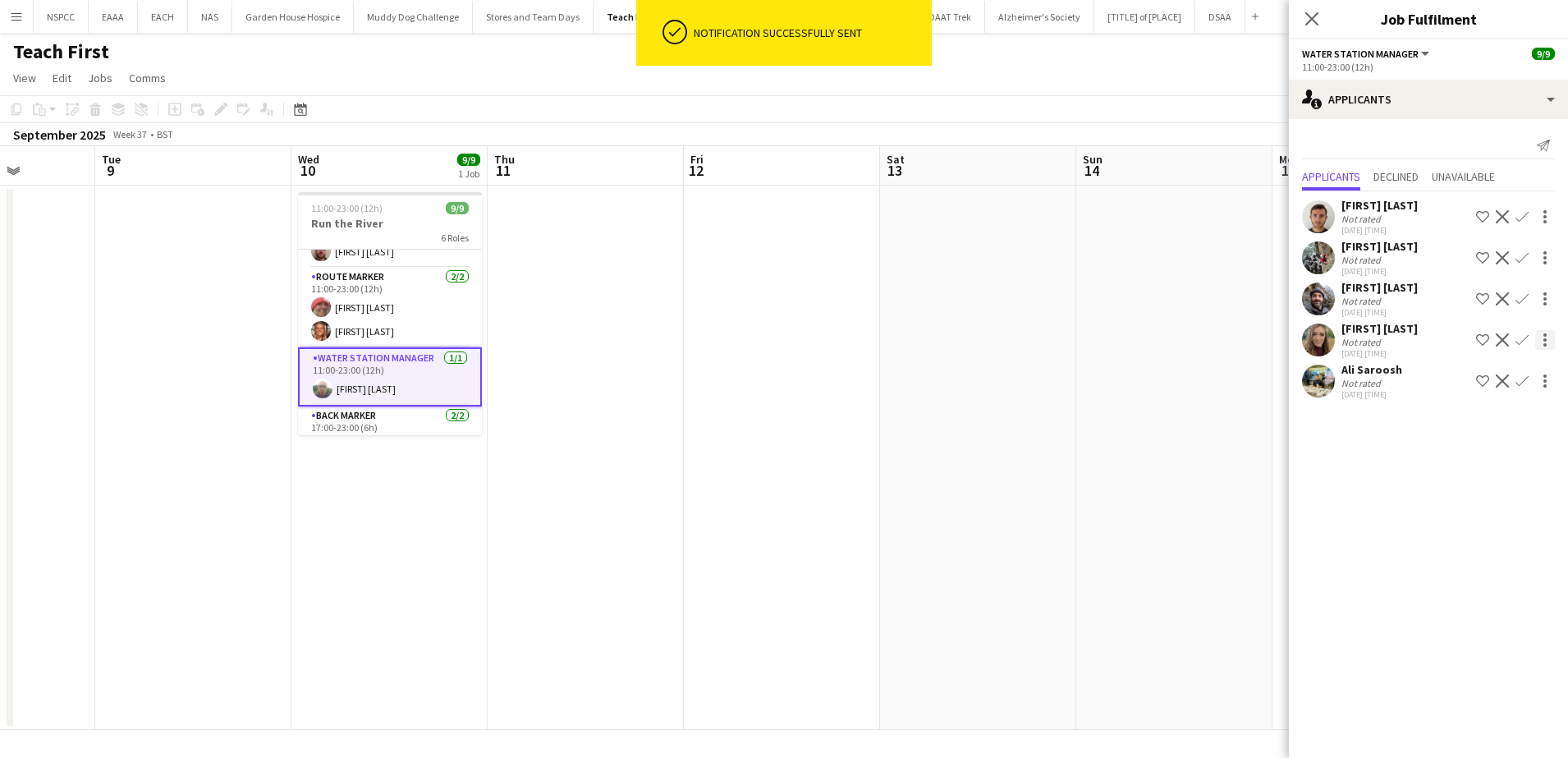 click at bounding box center (1545, 381) 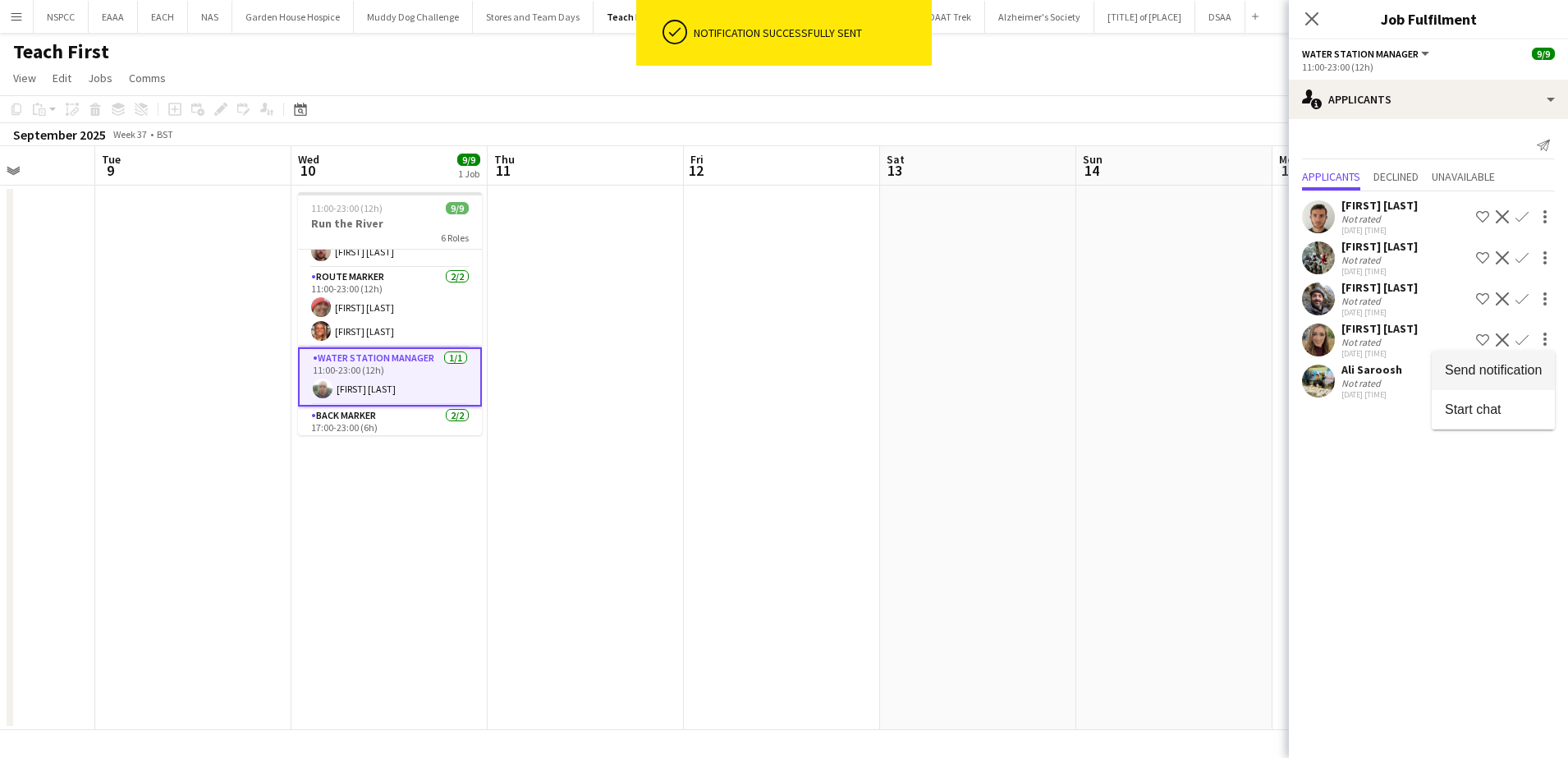 click on "Send notification" at bounding box center [1493, 370] 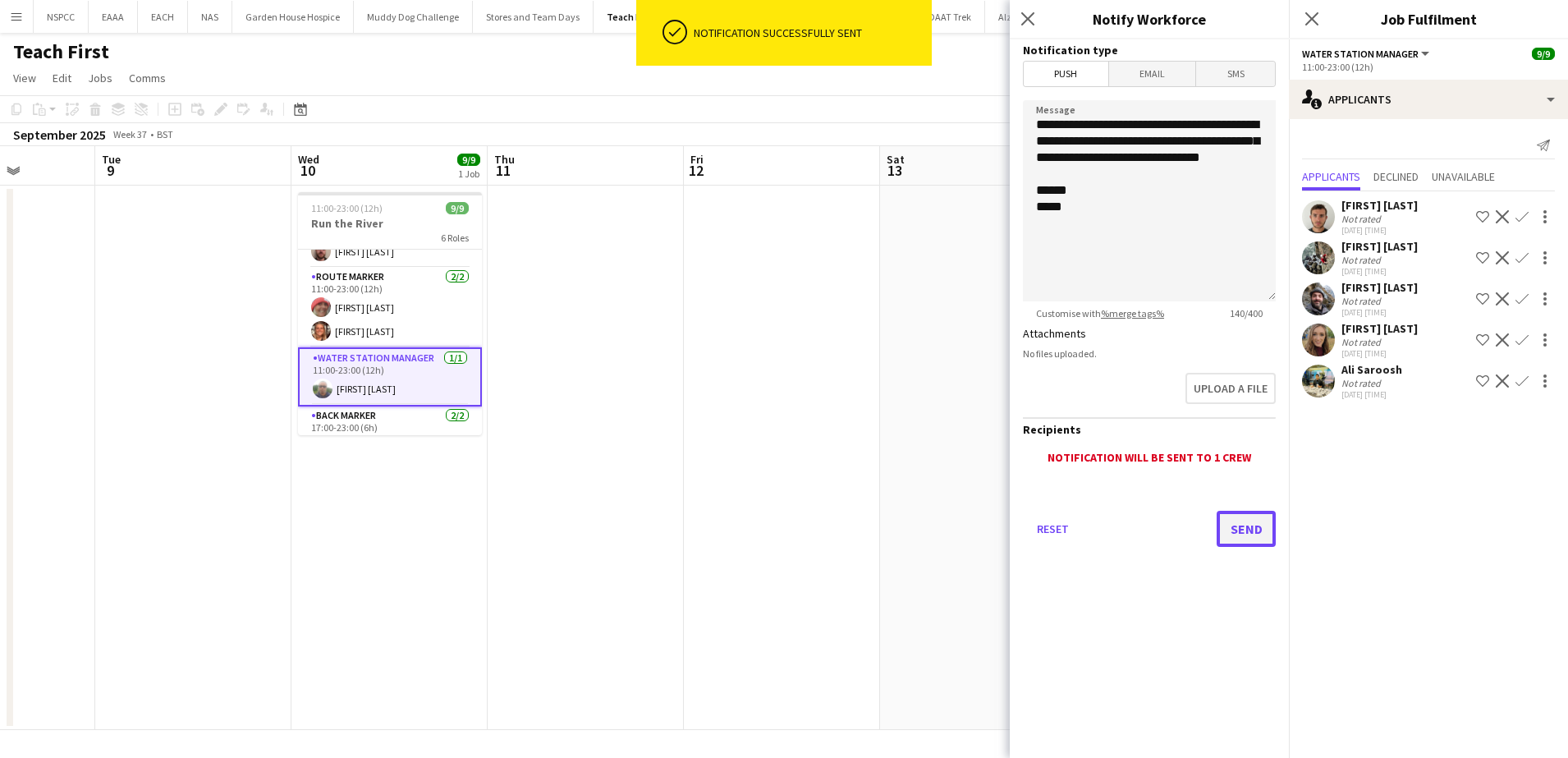 click on "Send" 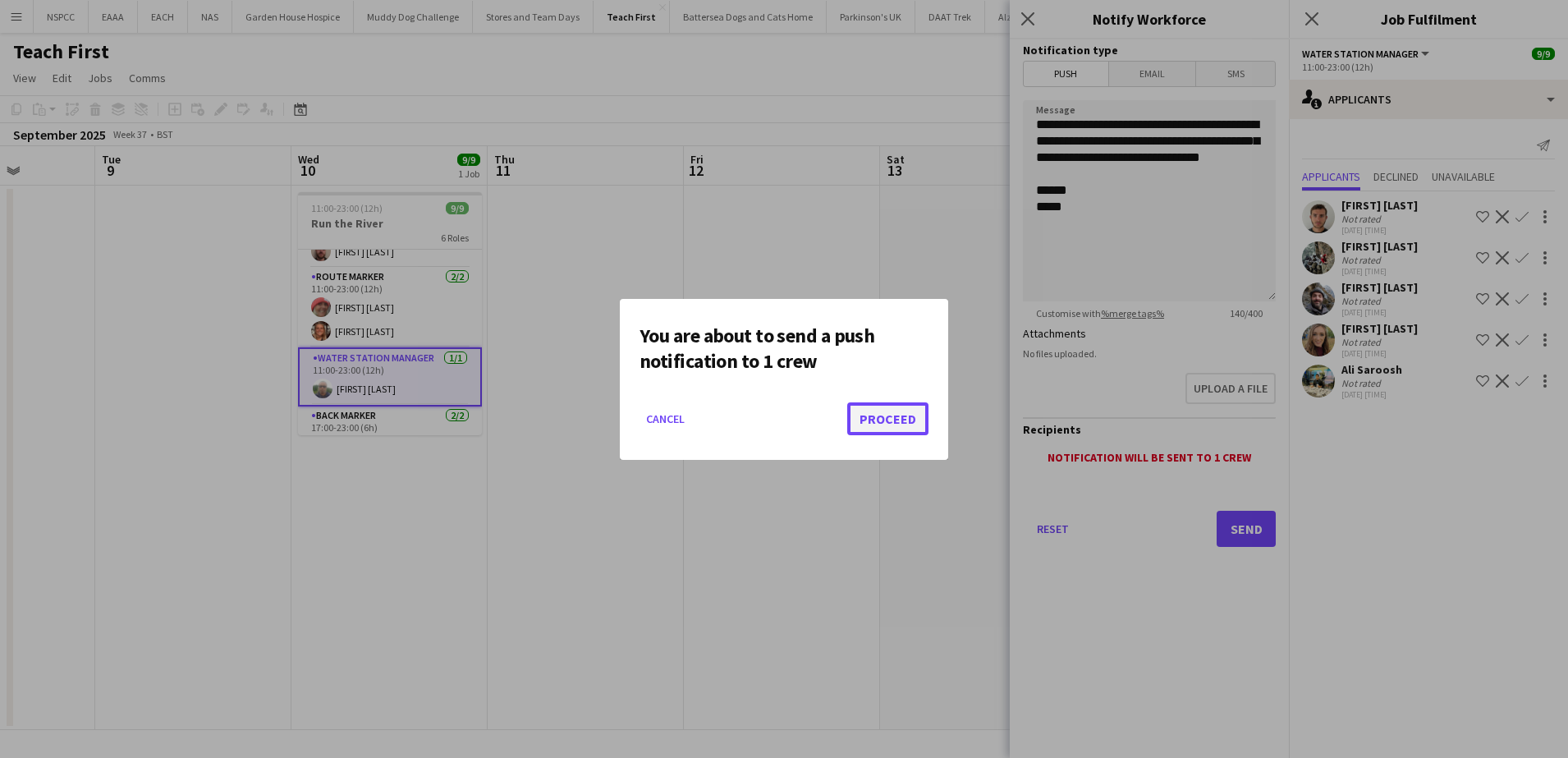 click on "Proceed" 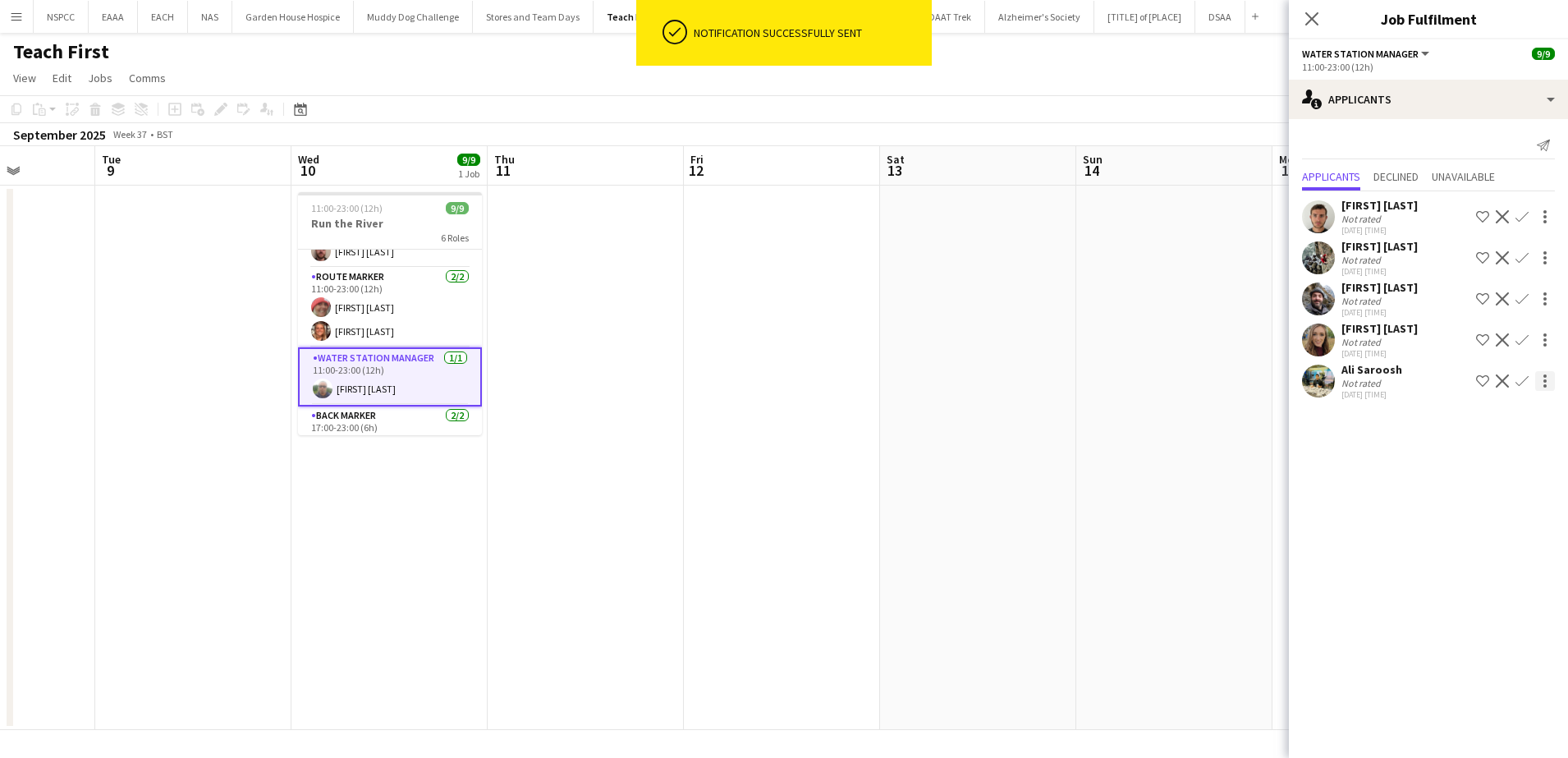click 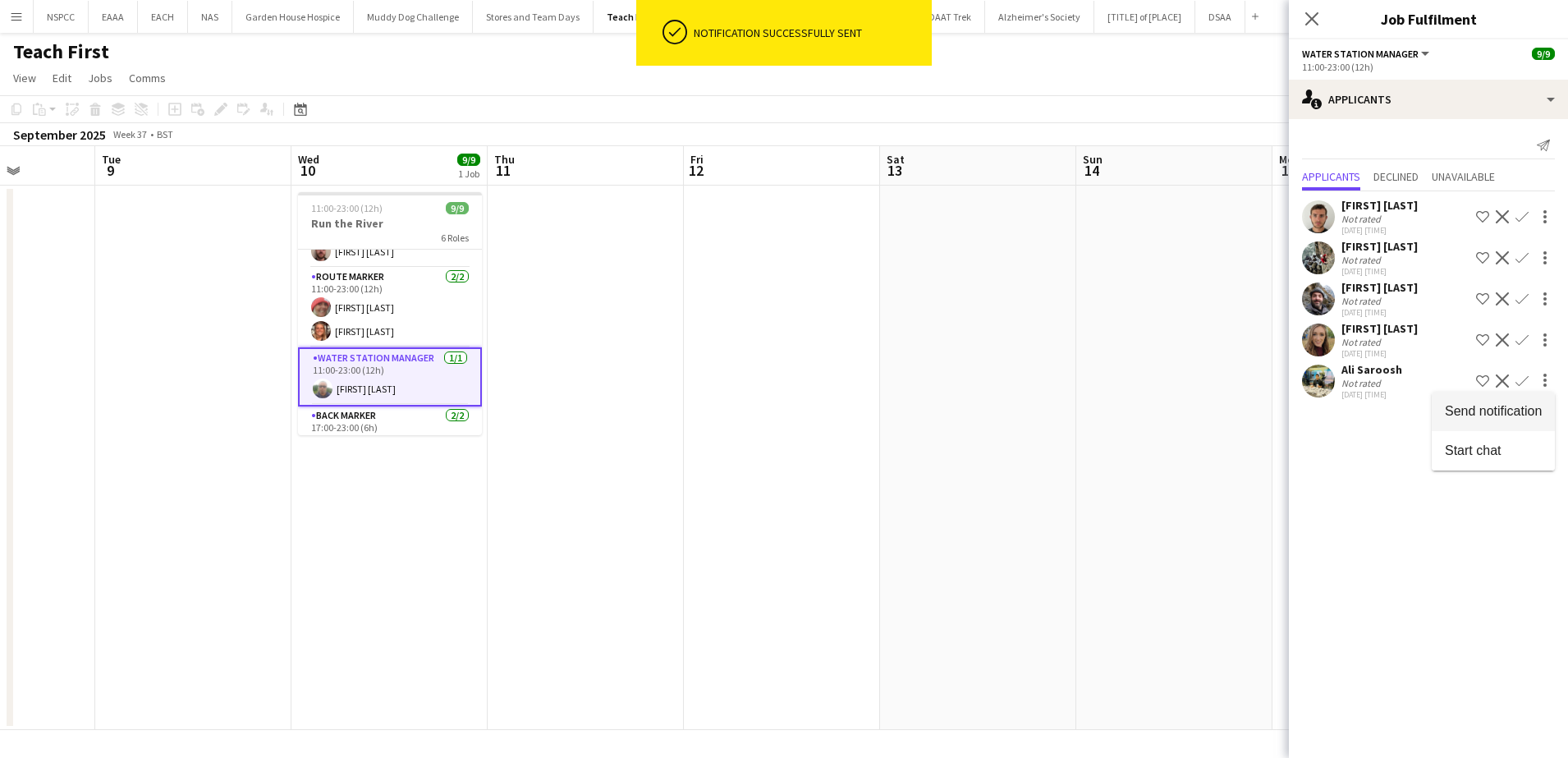 click on "Send notification" at bounding box center (1493, 411) 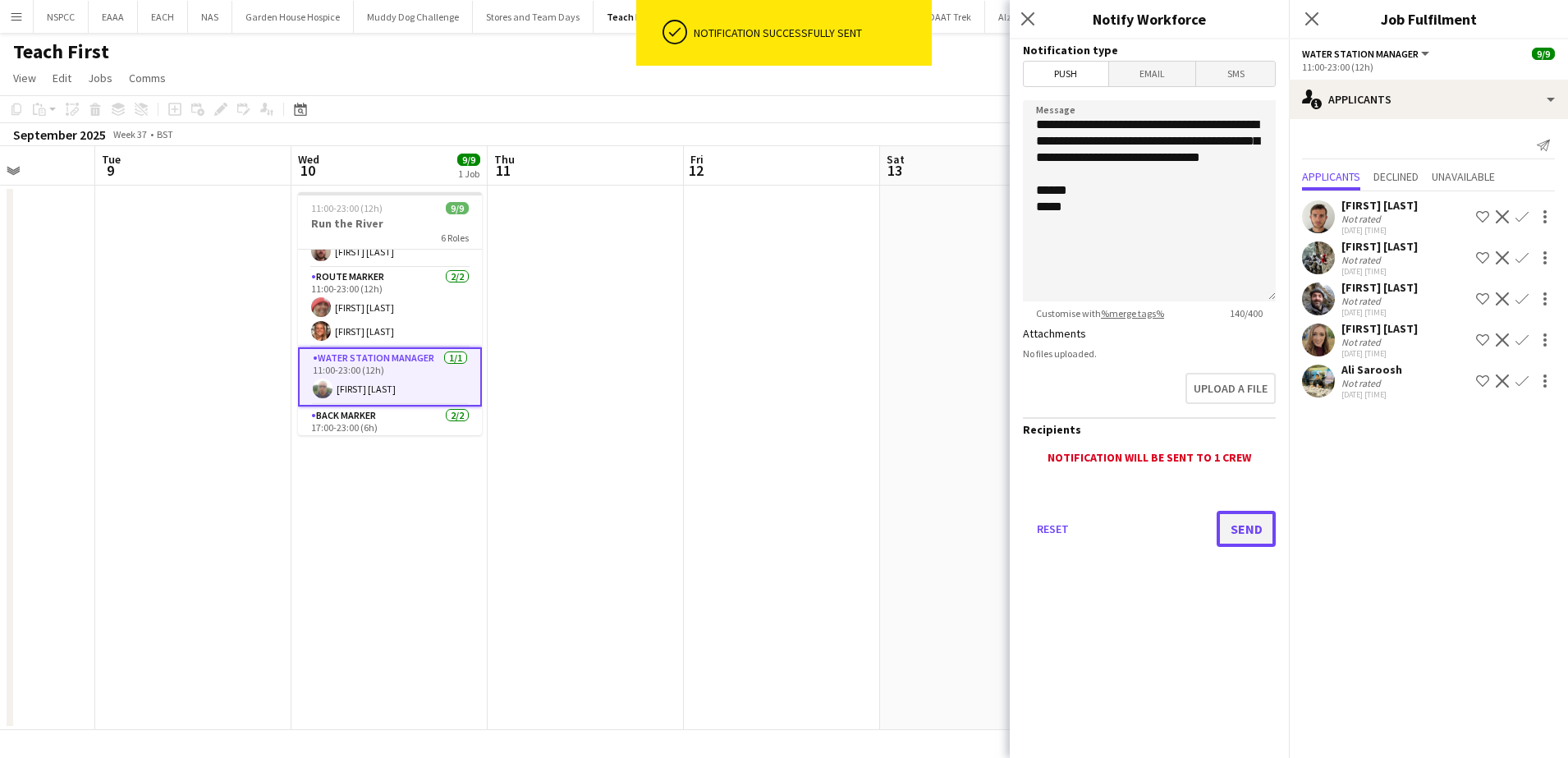 click on "Send" 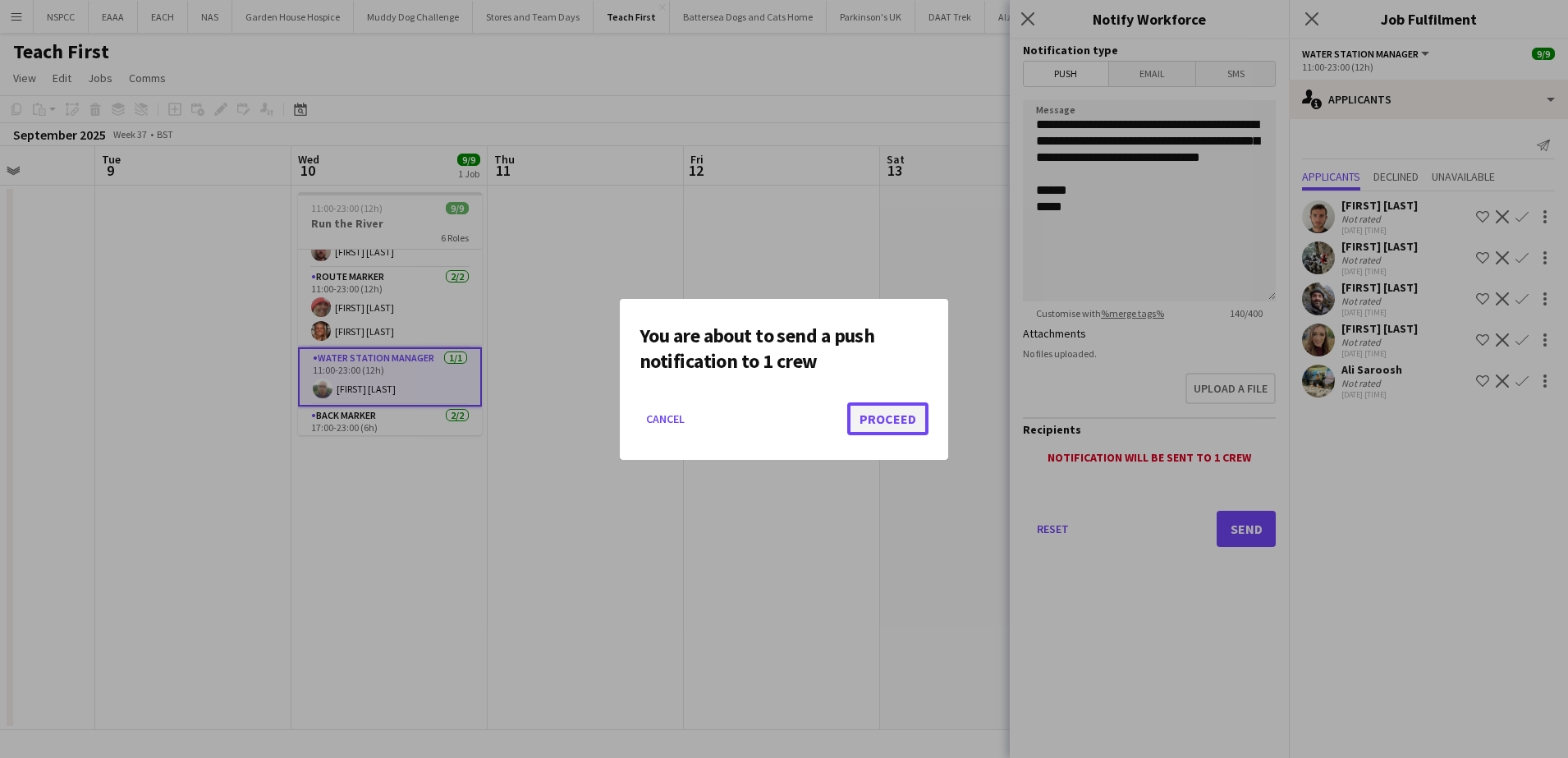 click on "Proceed" 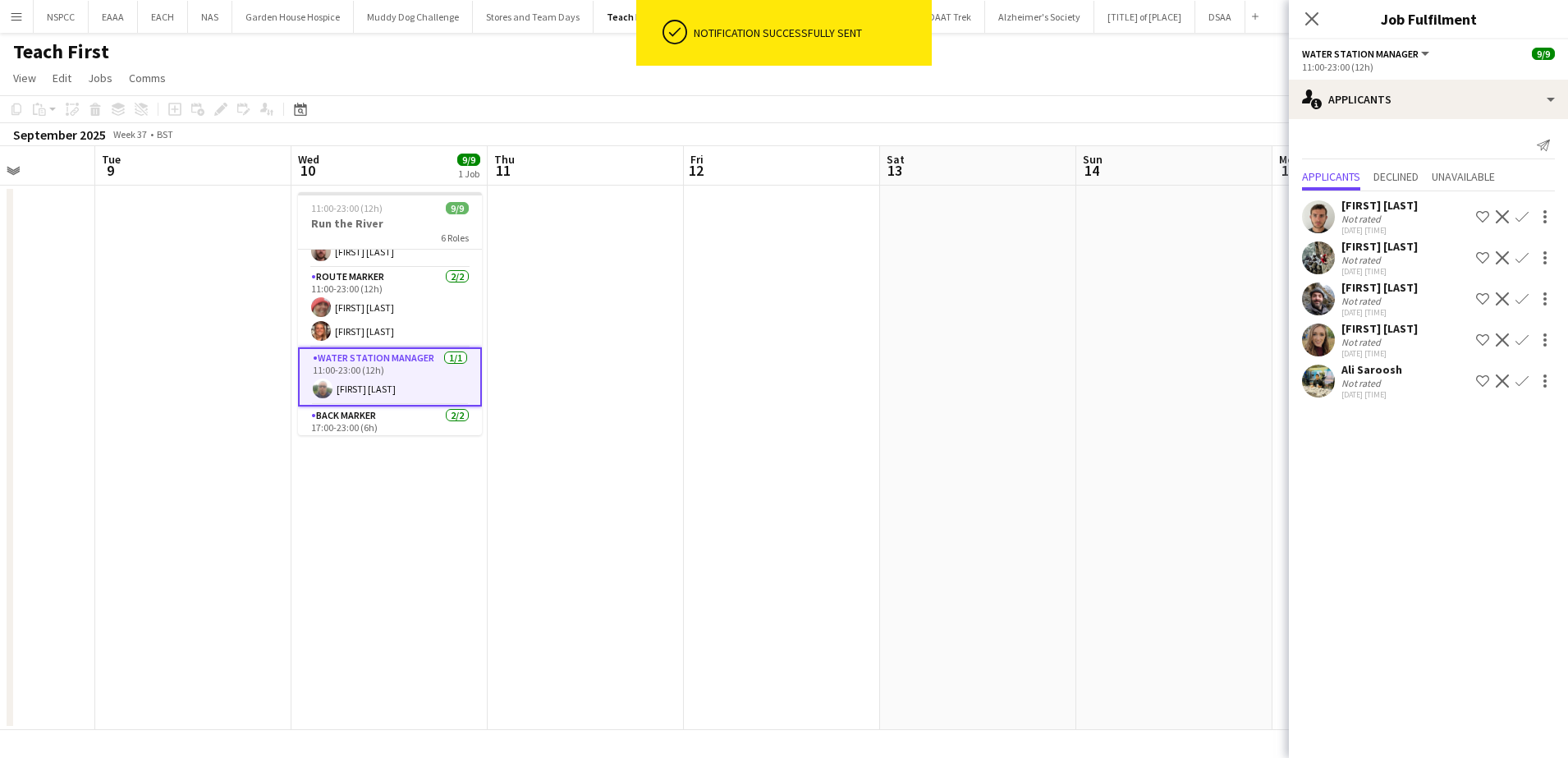 click at bounding box center (782, 457) 